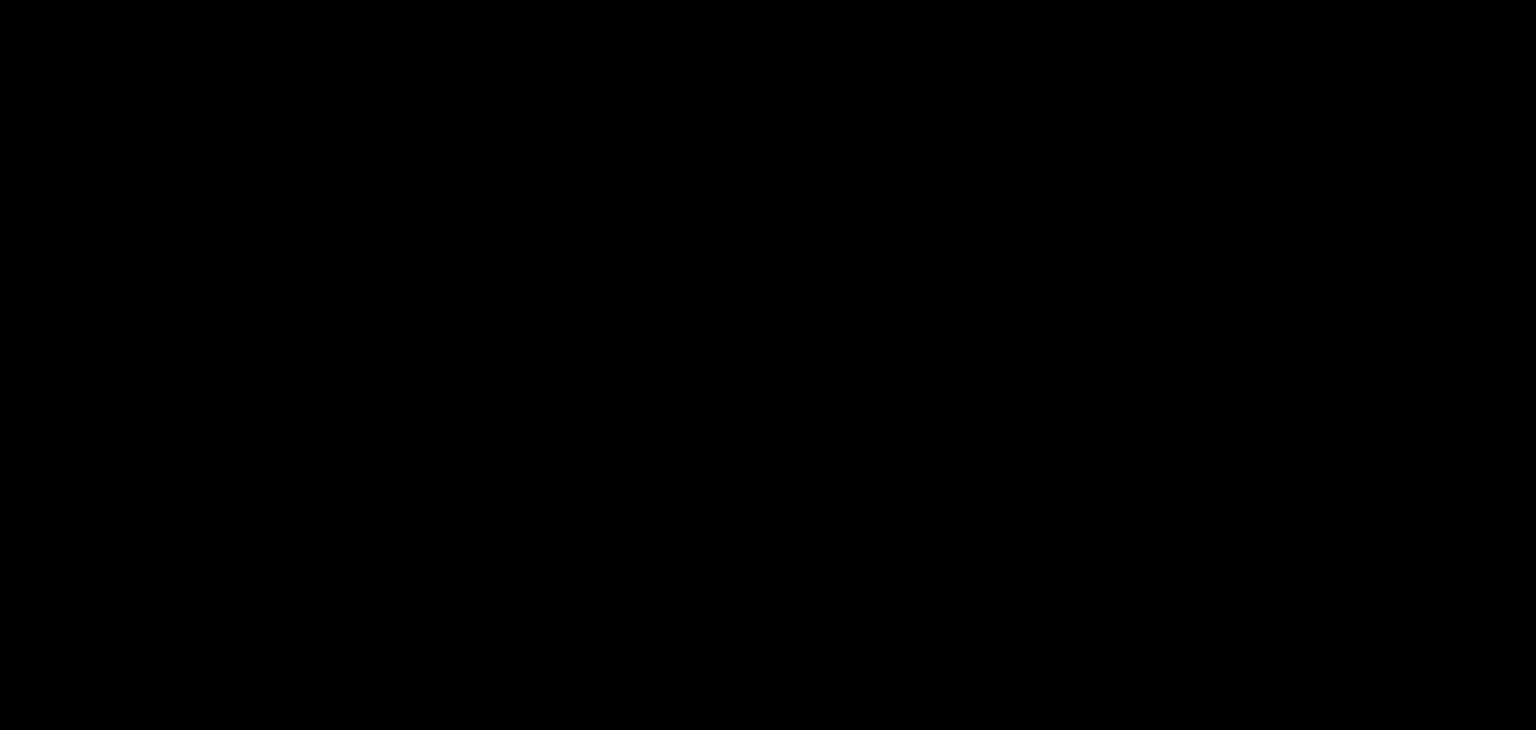 scroll, scrollTop: 0, scrollLeft: 0, axis: both 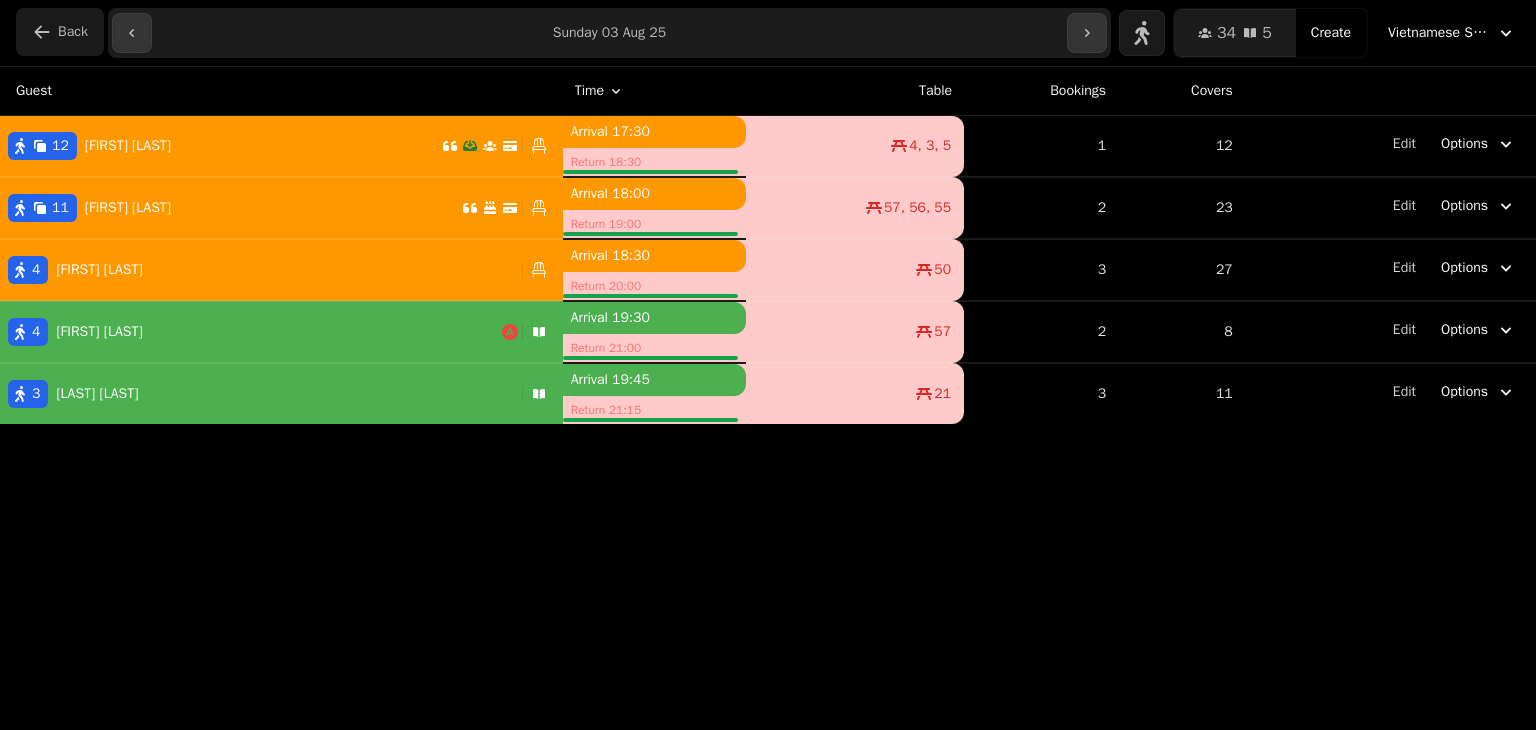 click on "Back" at bounding box center (73, 32) 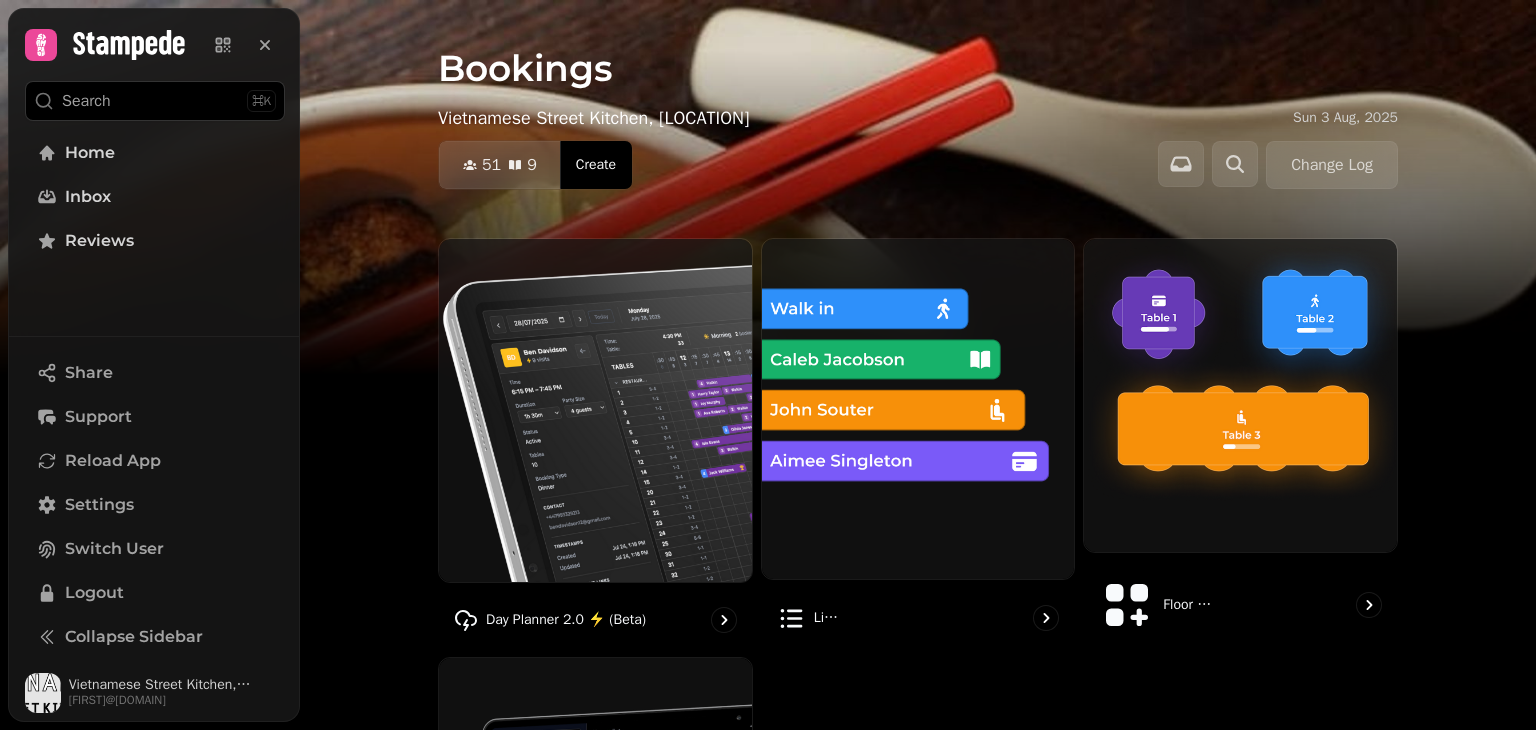 click 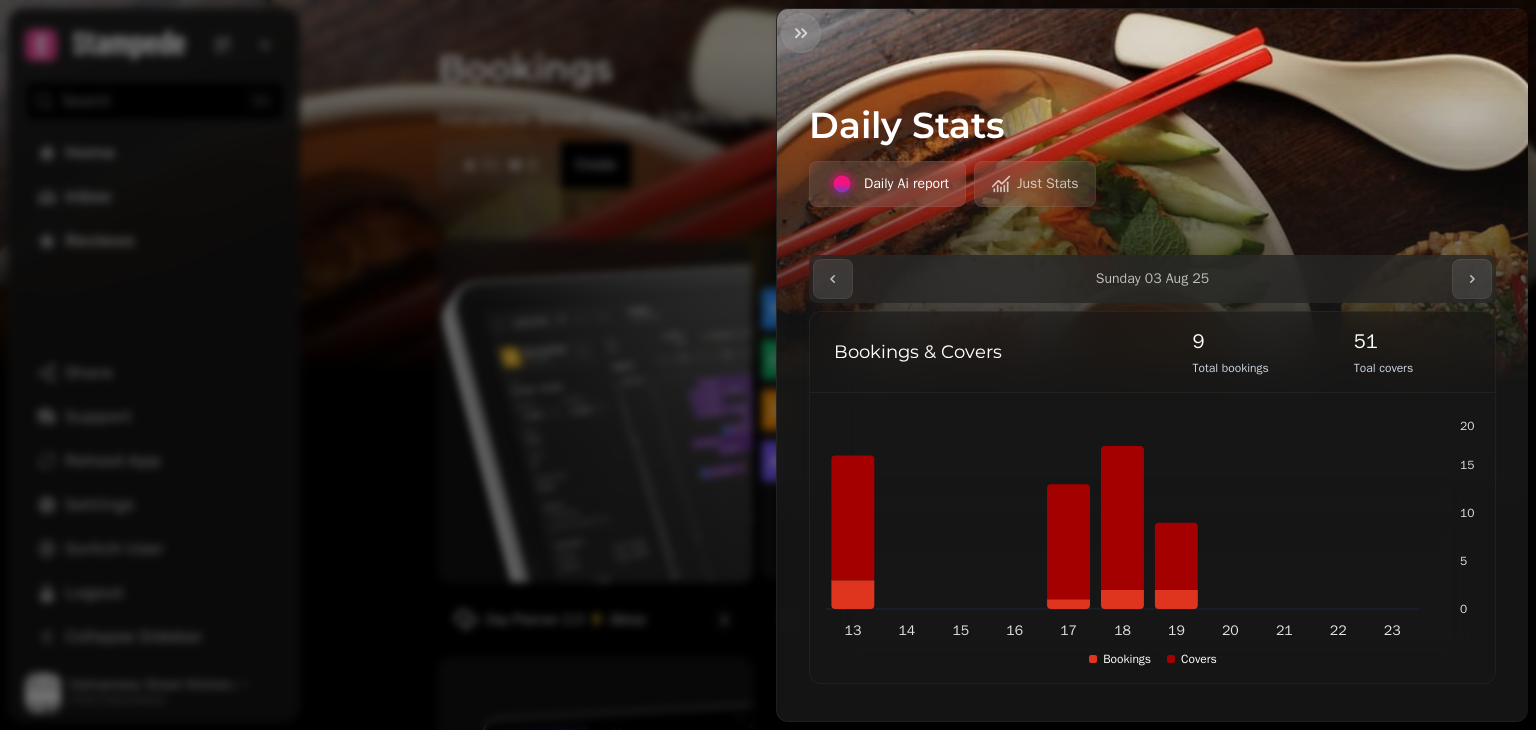 click on "**********" at bounding box center (768, 381) 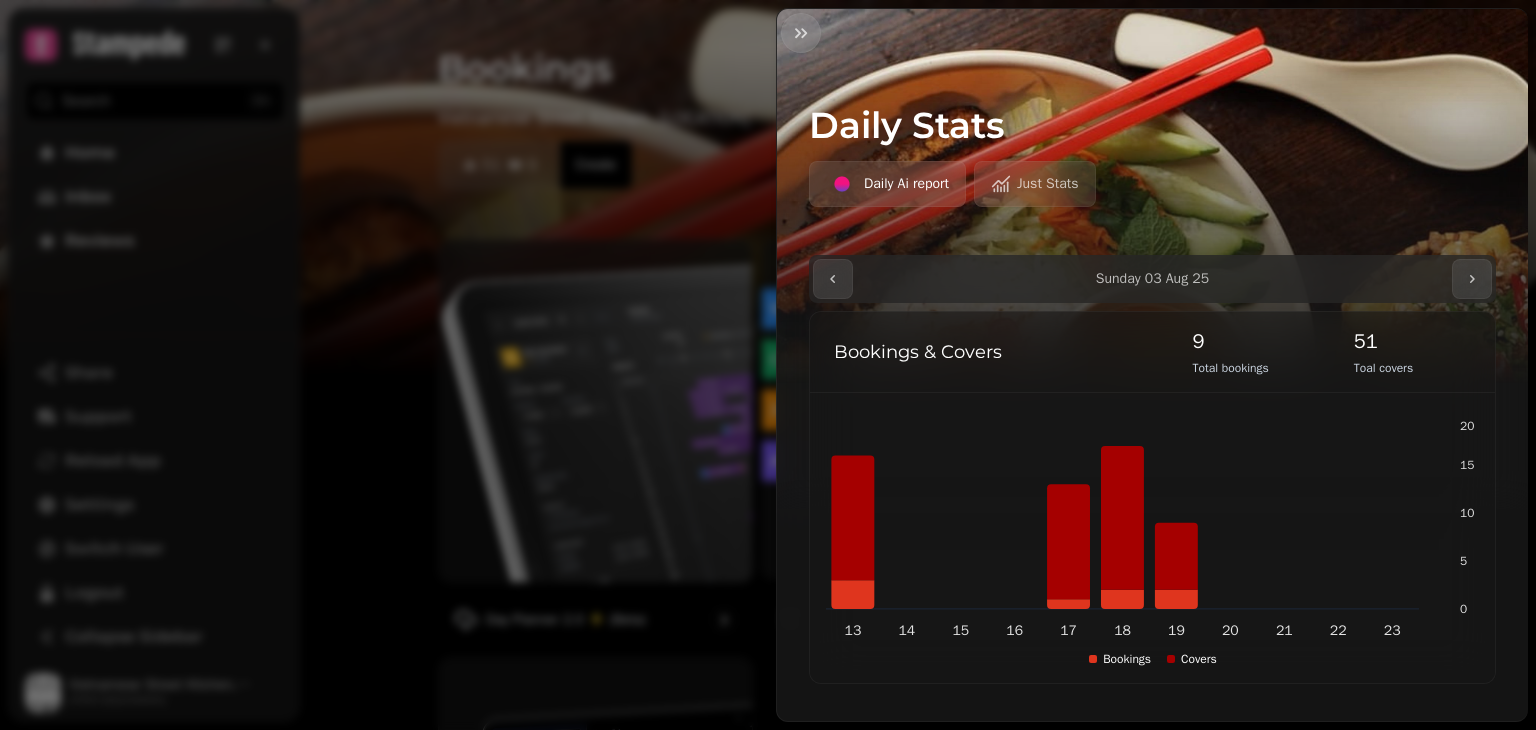 click on "**********" at bounding box center (768, 381) 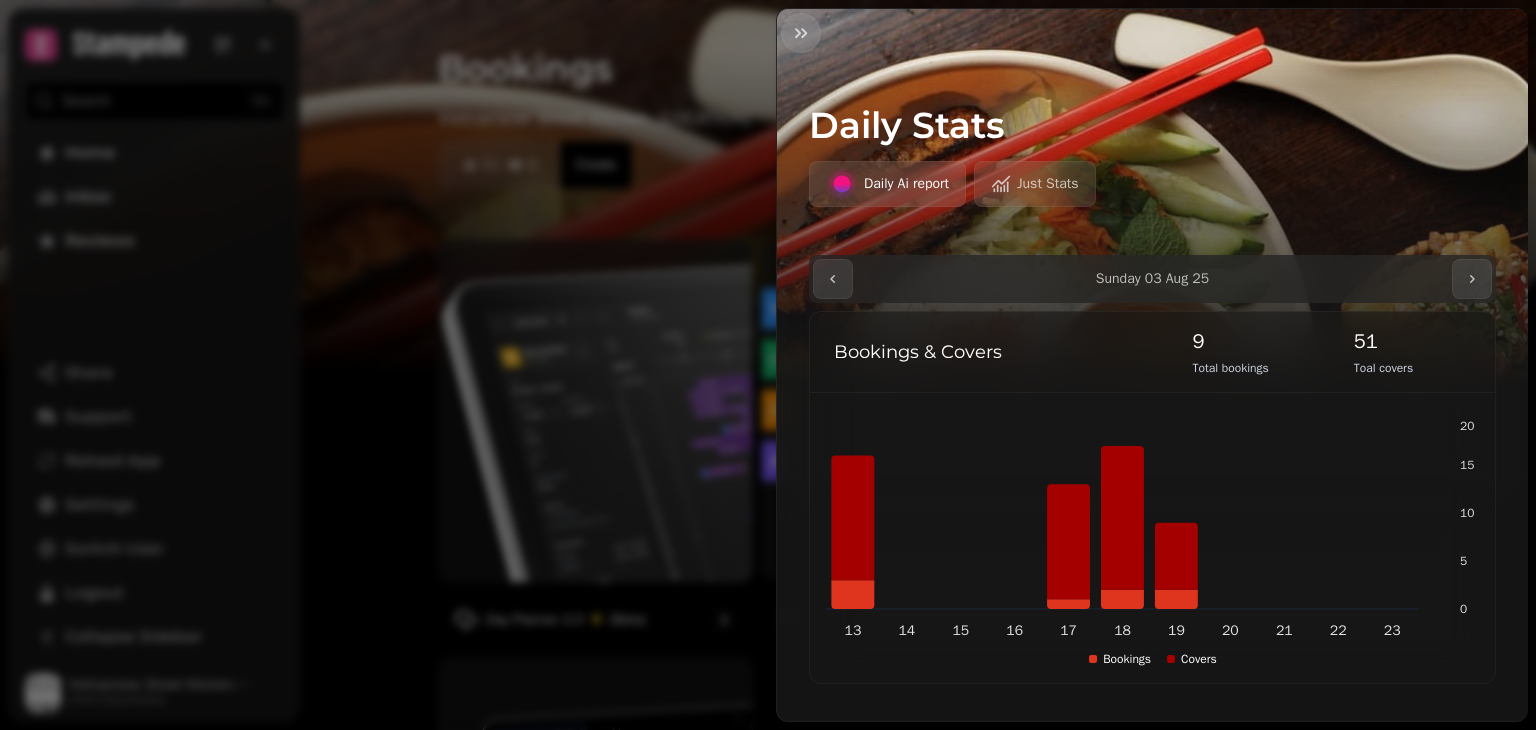 click on "**********" at bounding box center [768, 381] 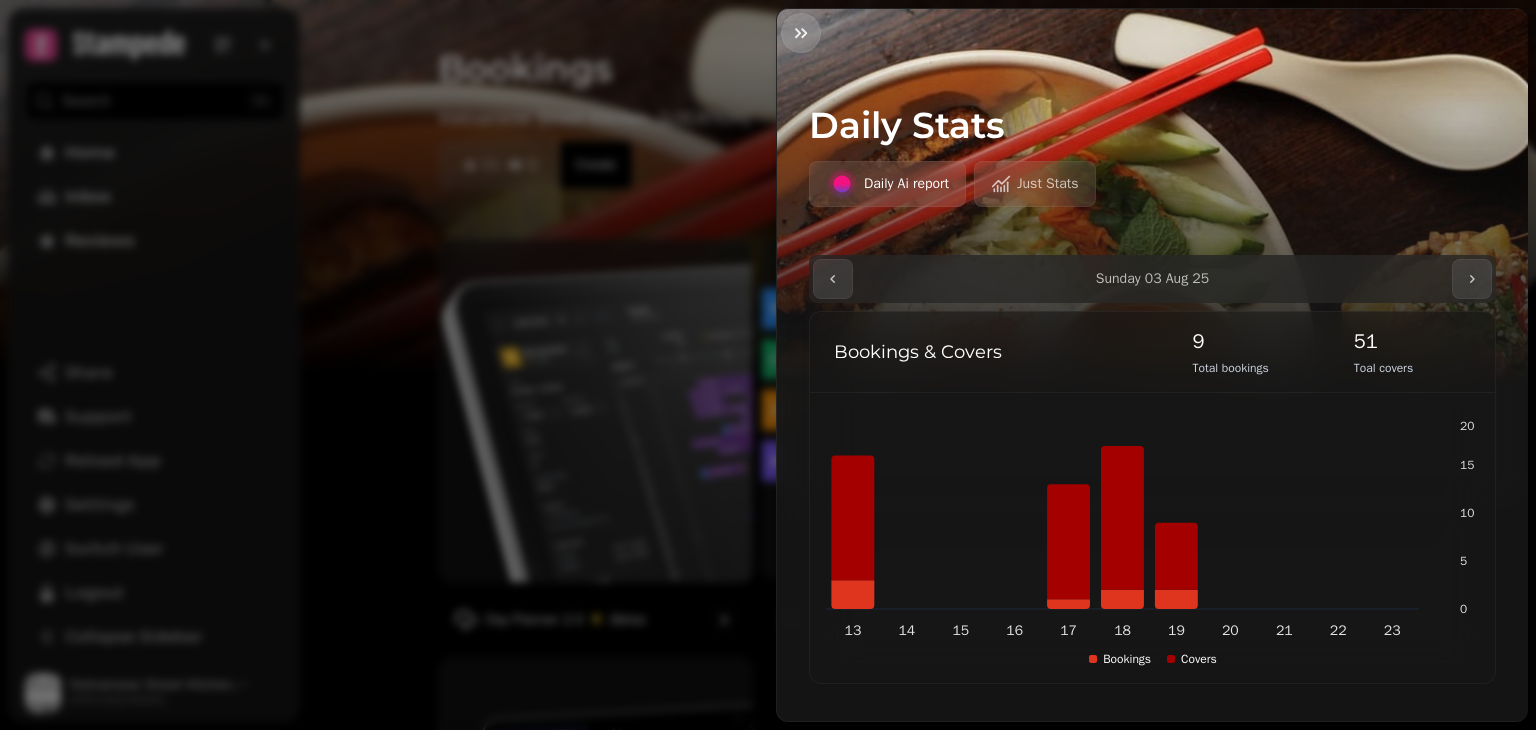 click at bounding box center [801, 33] 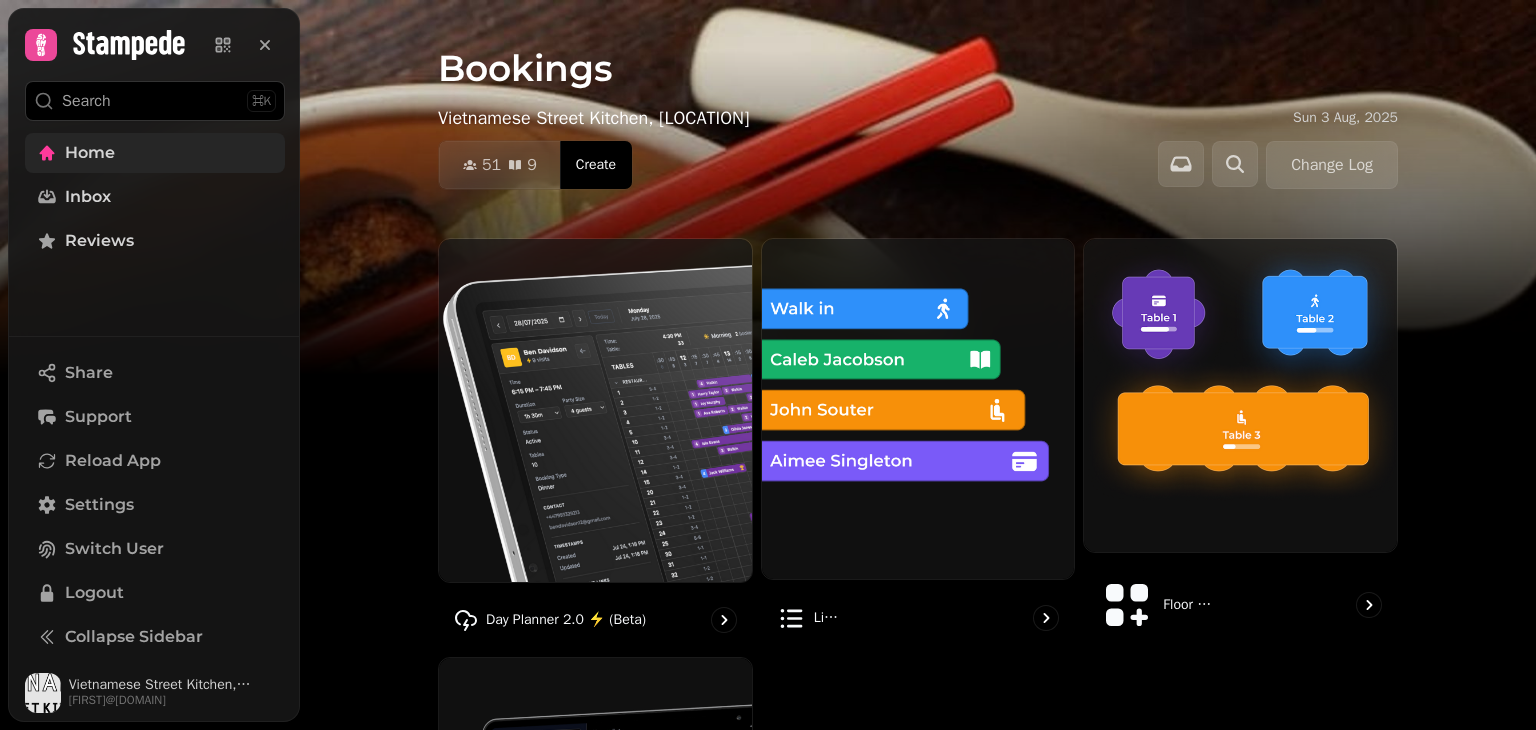 click on "Home" at bounding box center (90, 153) 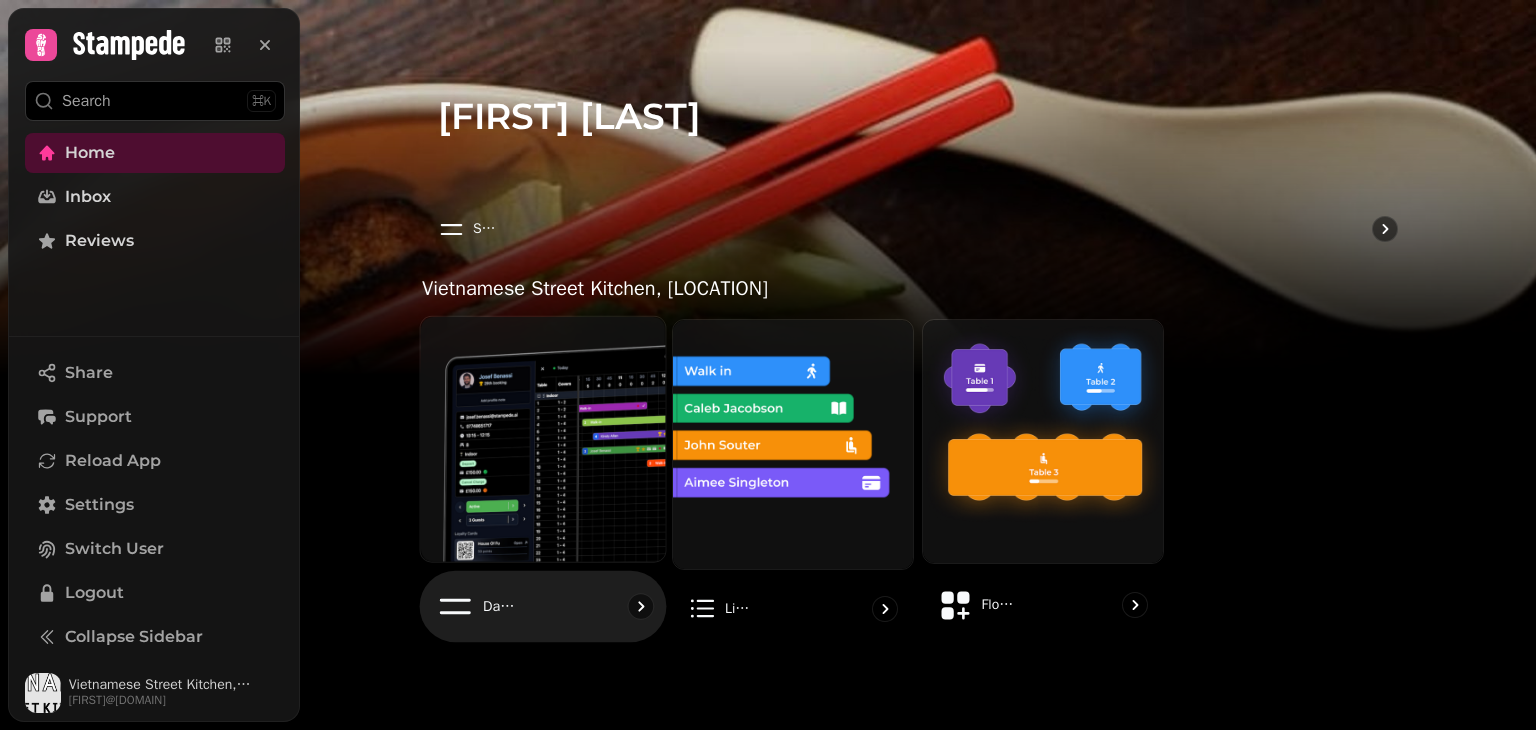 click on "Day planner" at bounding box center (543, 607) 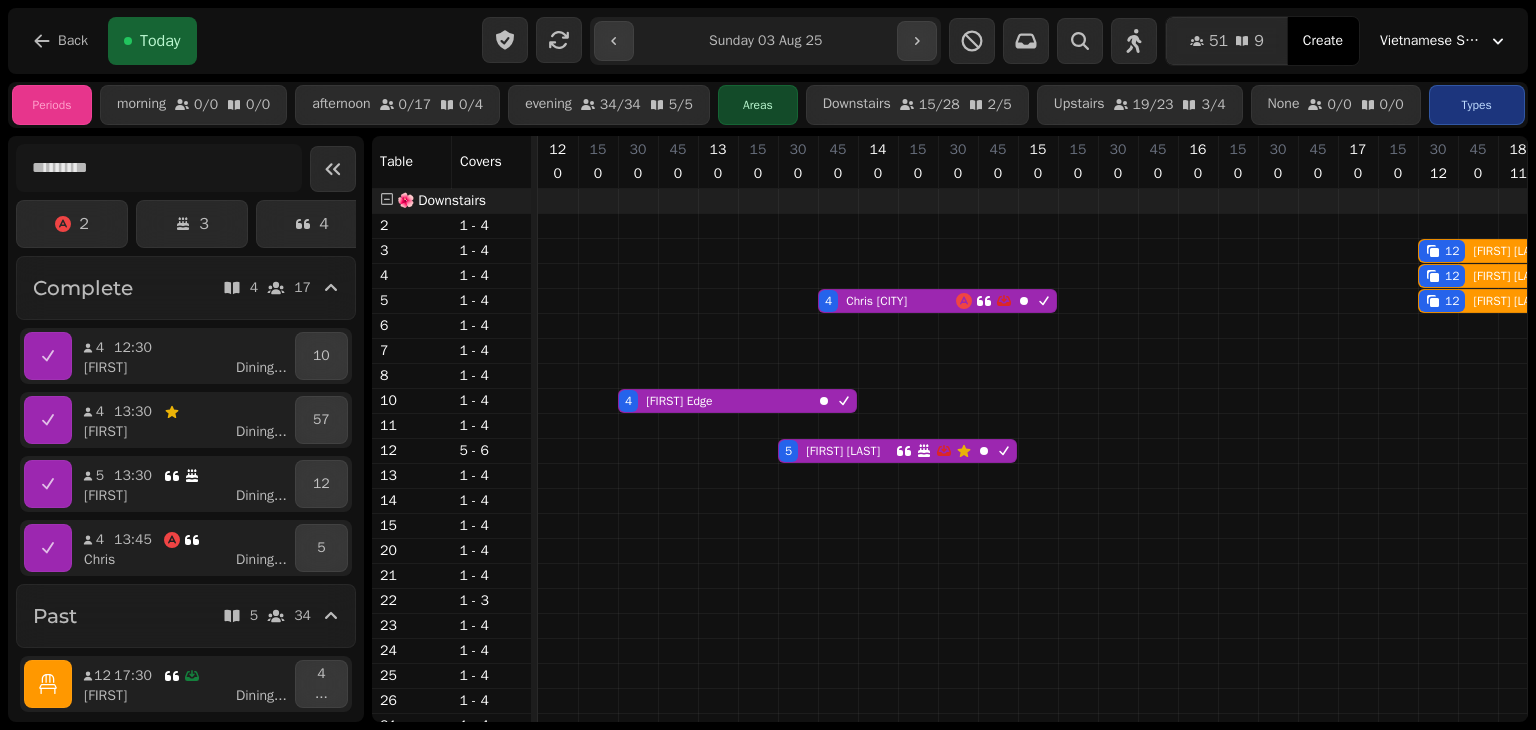 scroll, scrollTop: 0, scrollLeft: 610, axis: horizontal 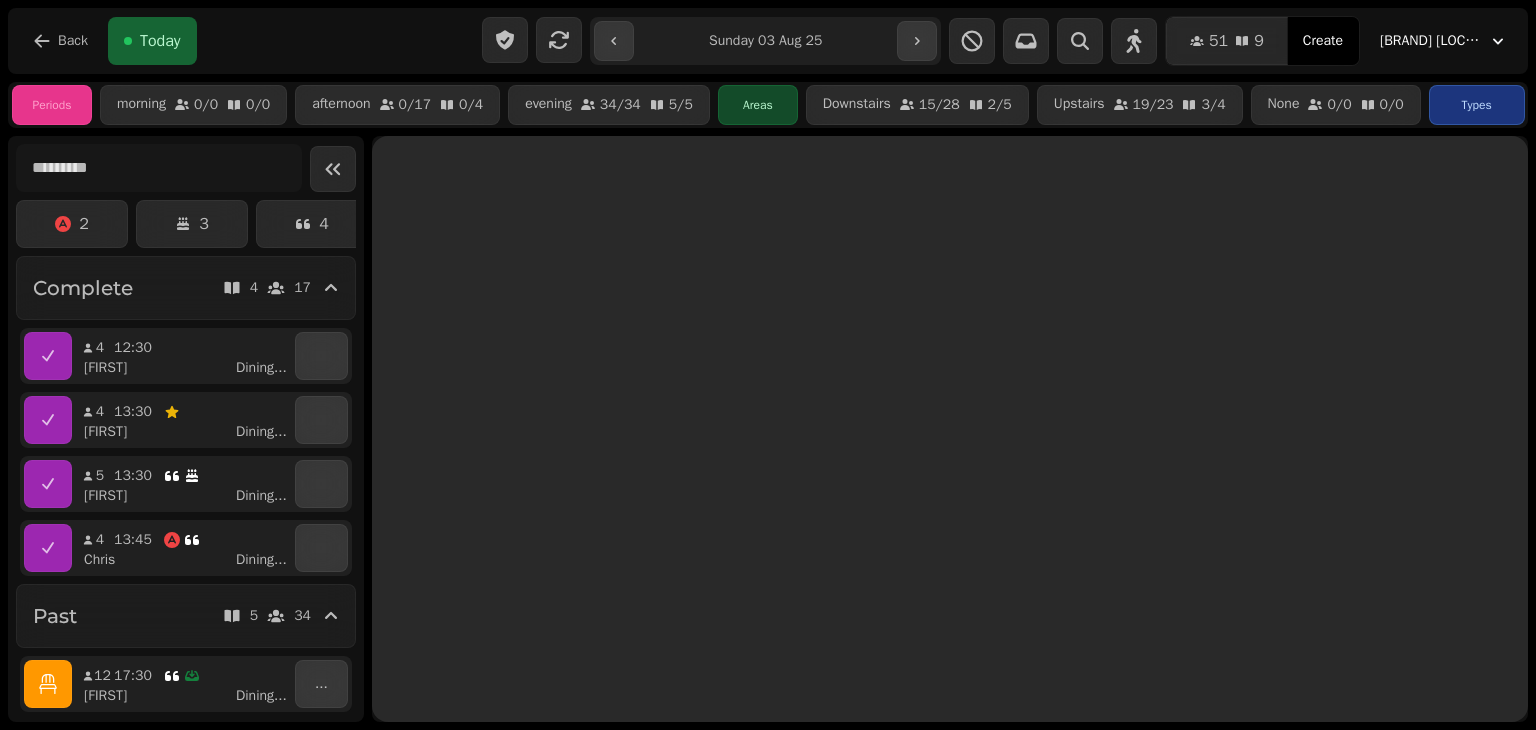 click 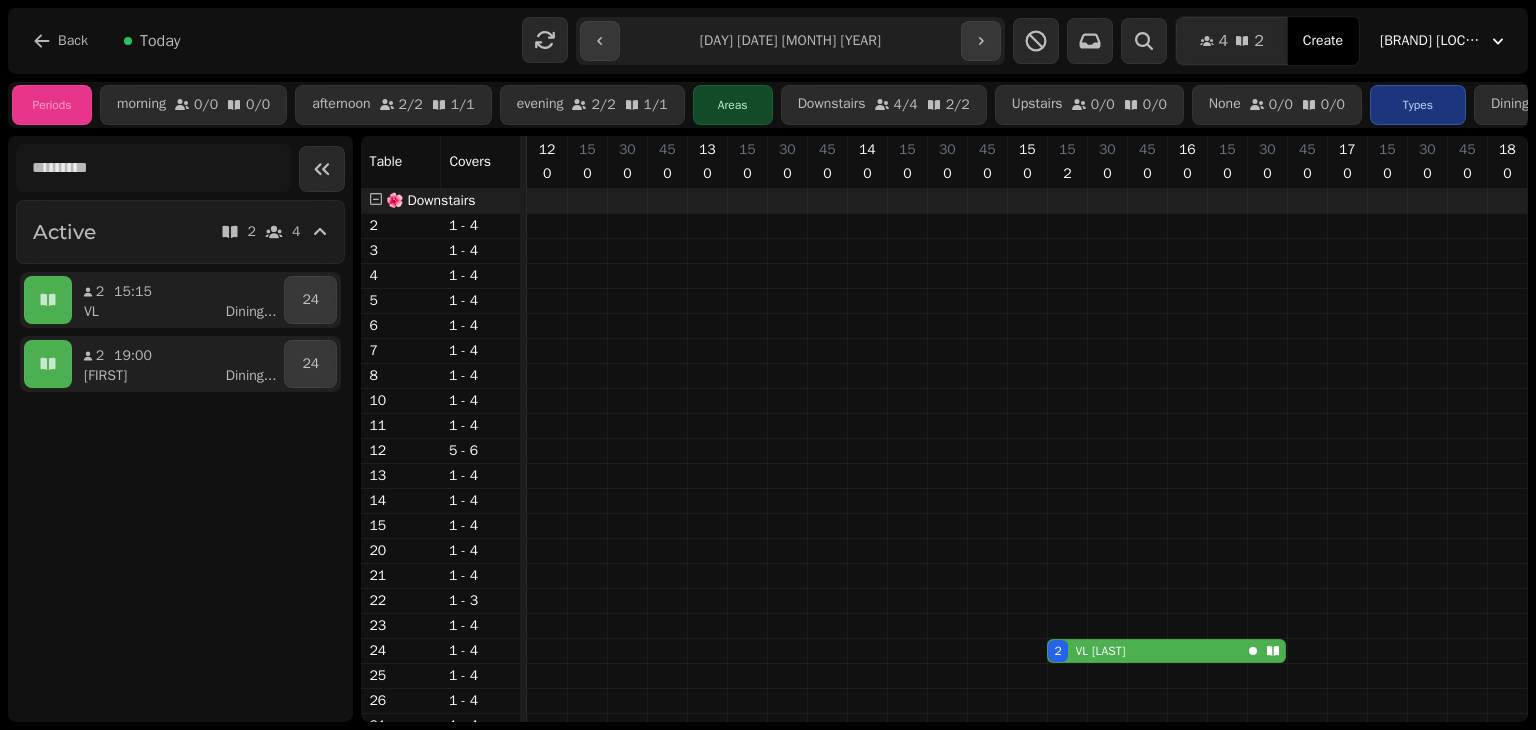 scroll, scrollTop: 0, scrollLeft: 600, axis: horizontal 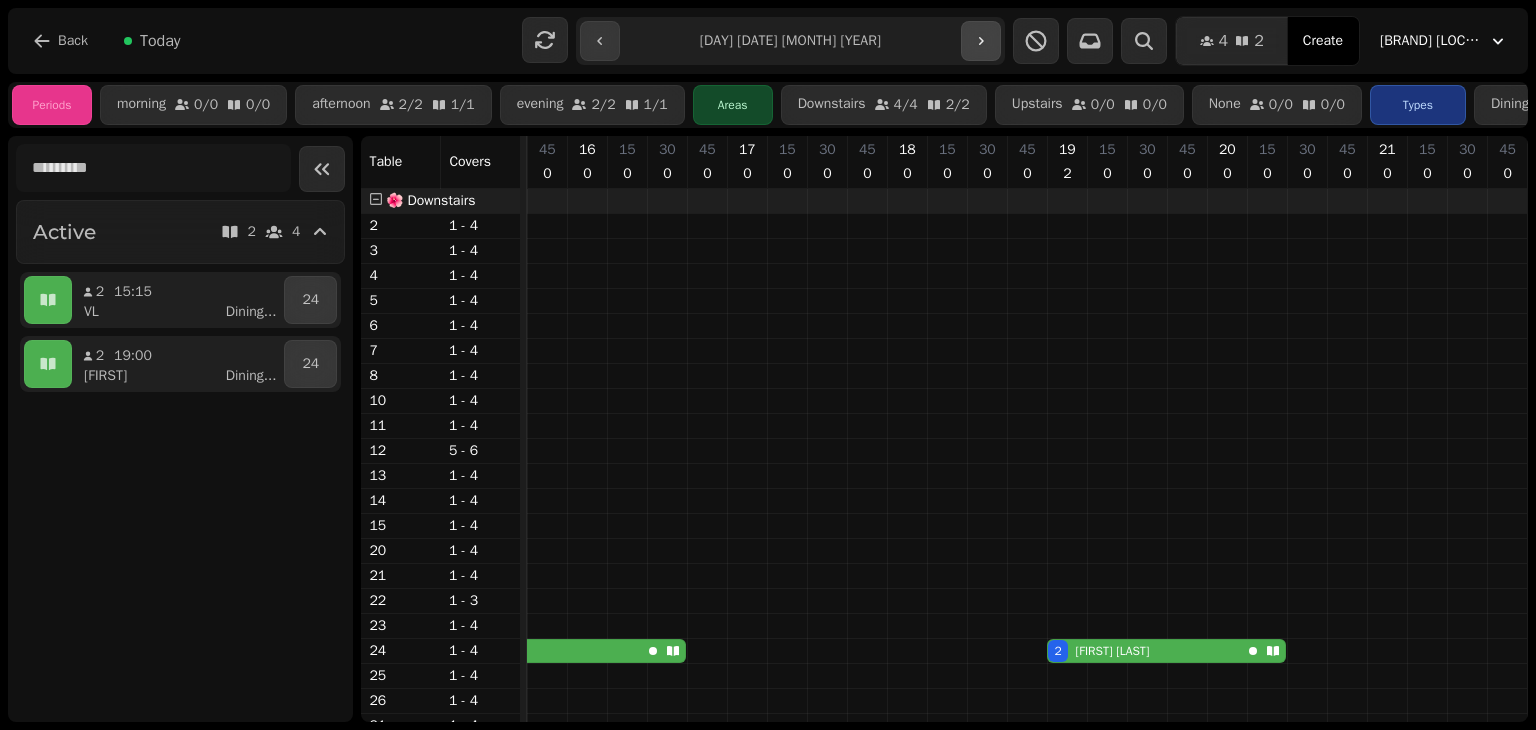 click 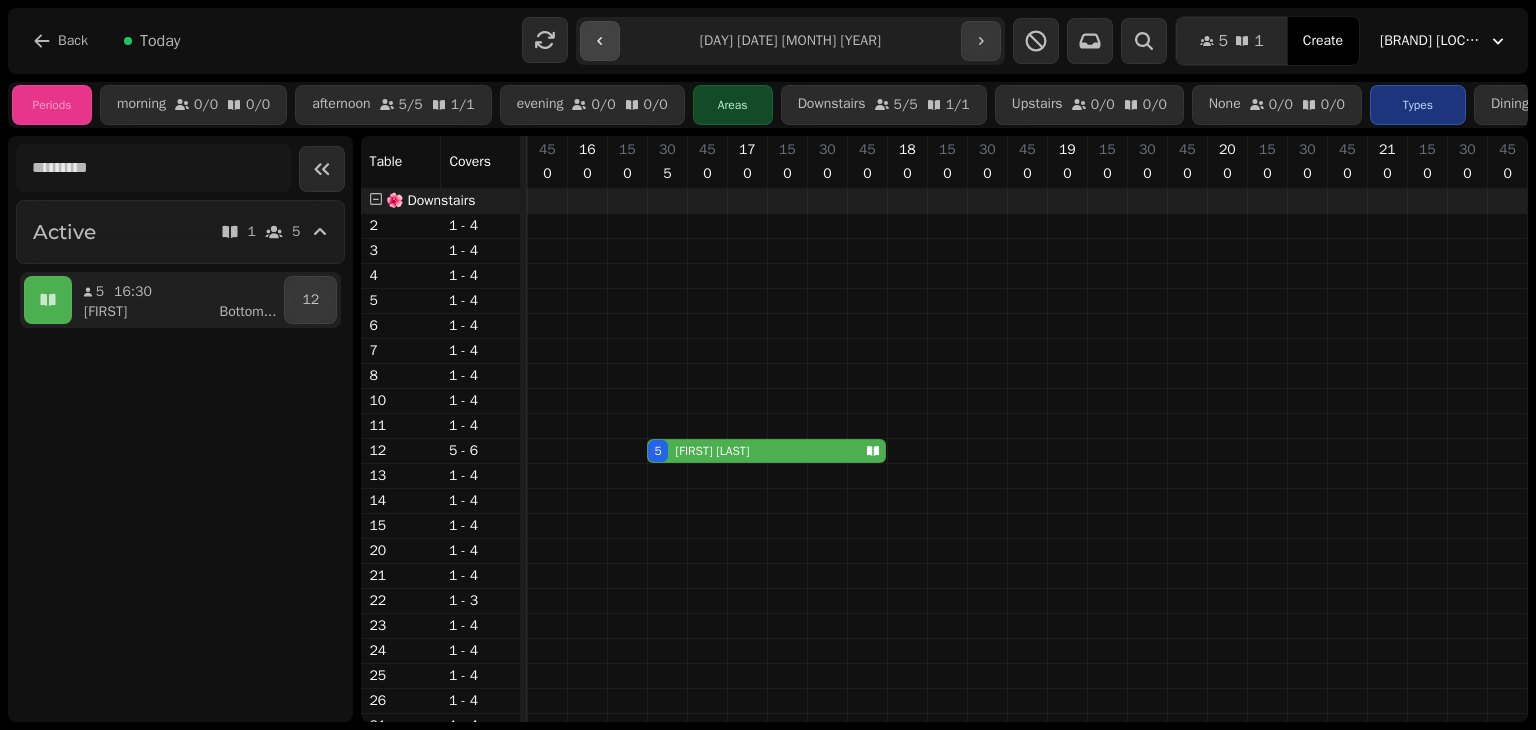 click at bounding box center [600, 41] 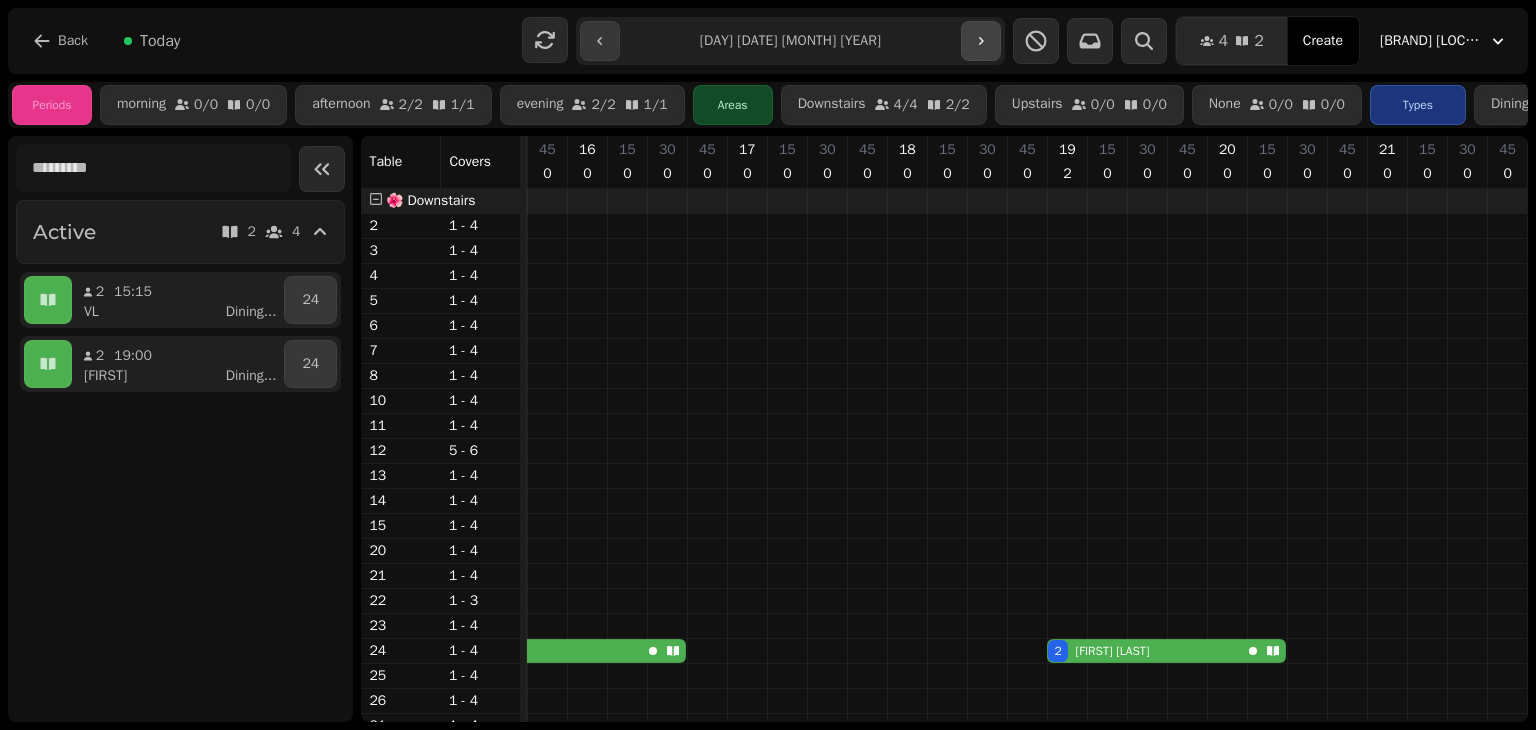 click at bounding box center [981, 41] 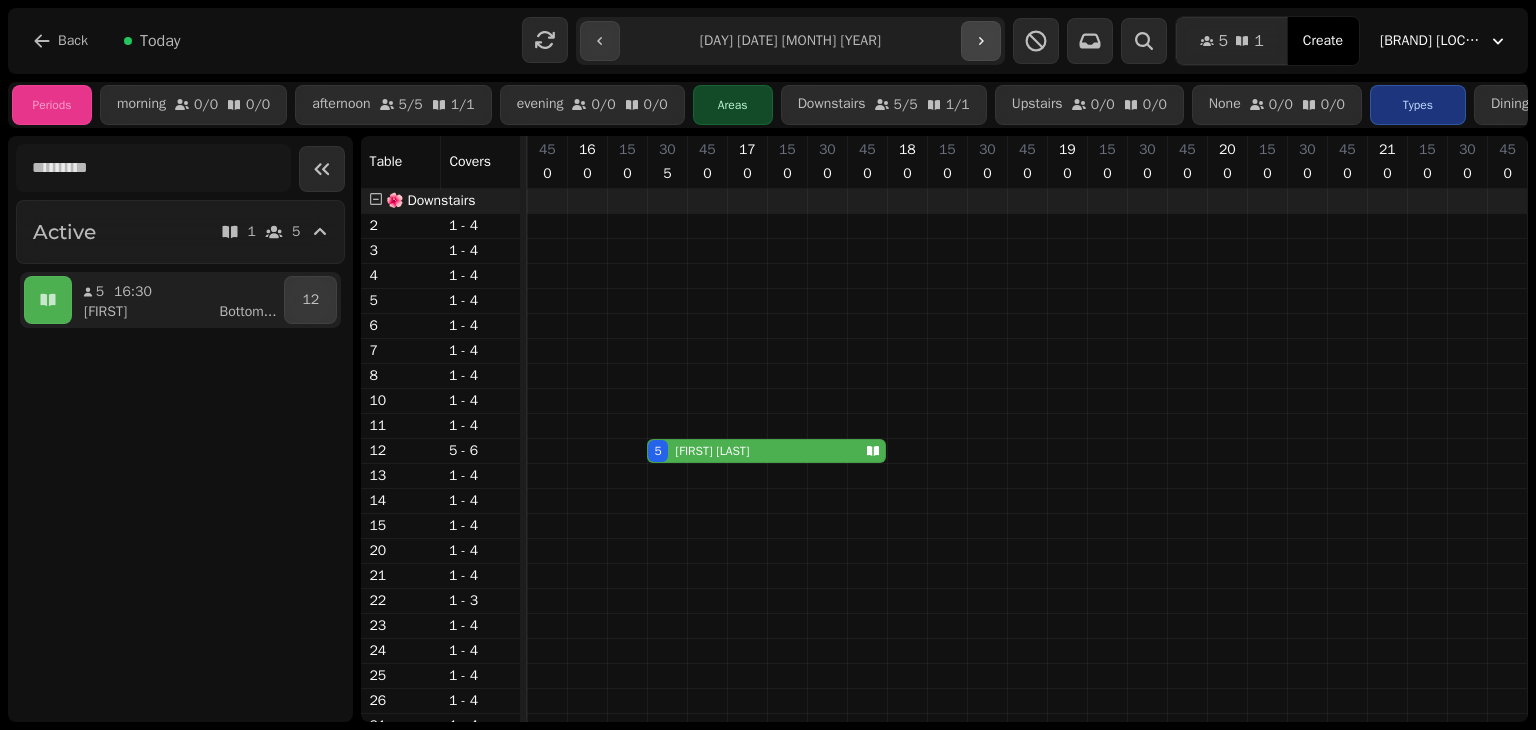 click at bounding box center [981, 41] 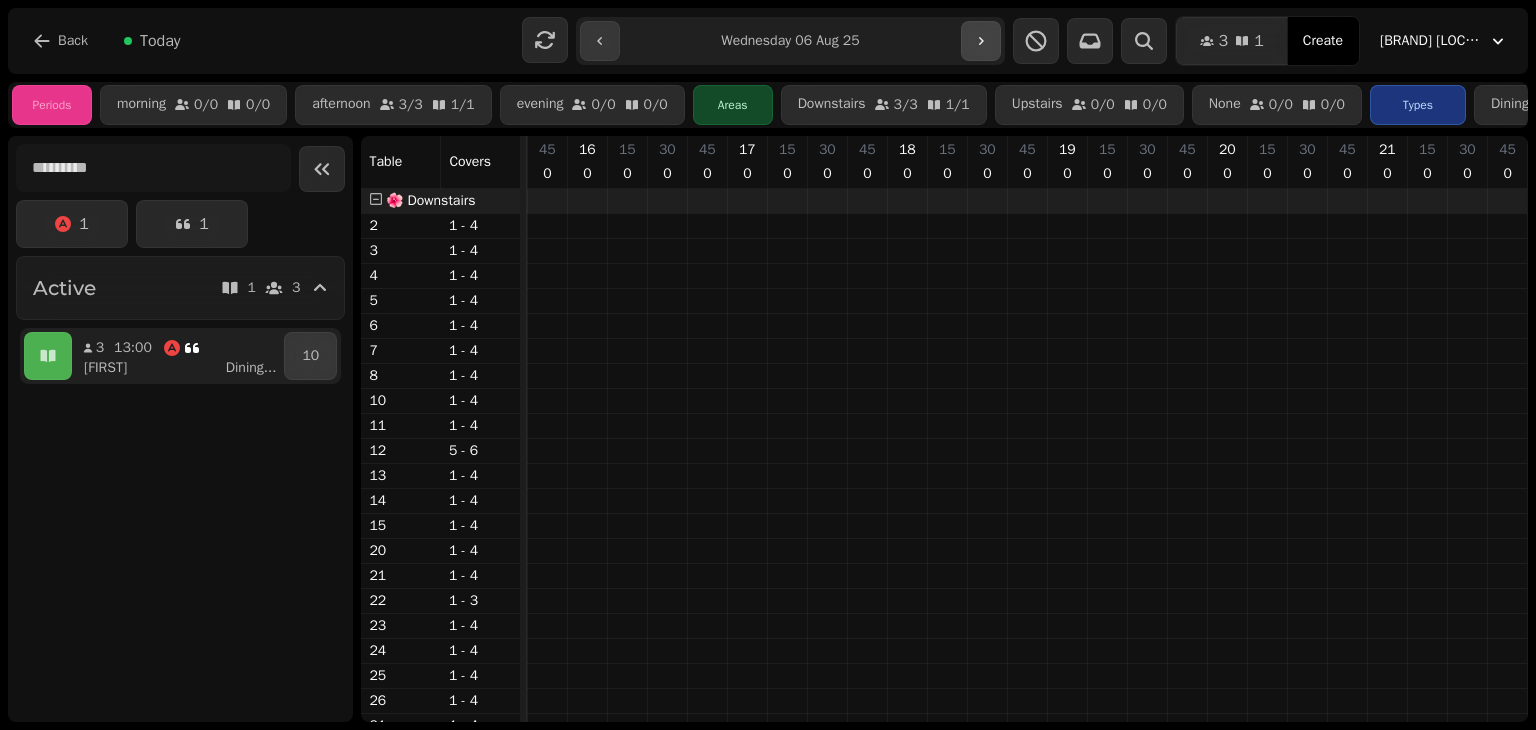 click at bounding box center (981, 41) 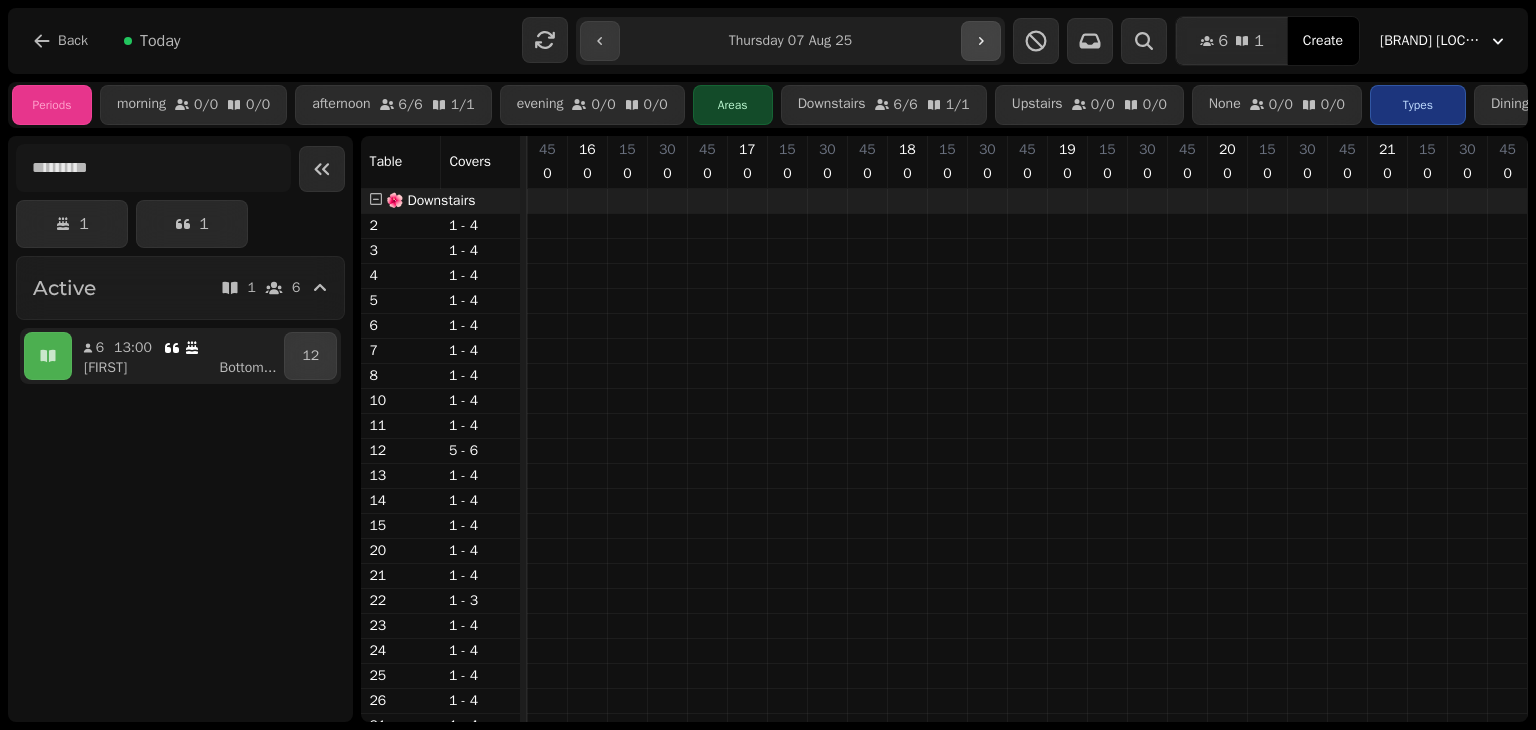 click at bounding box center [981, 41] 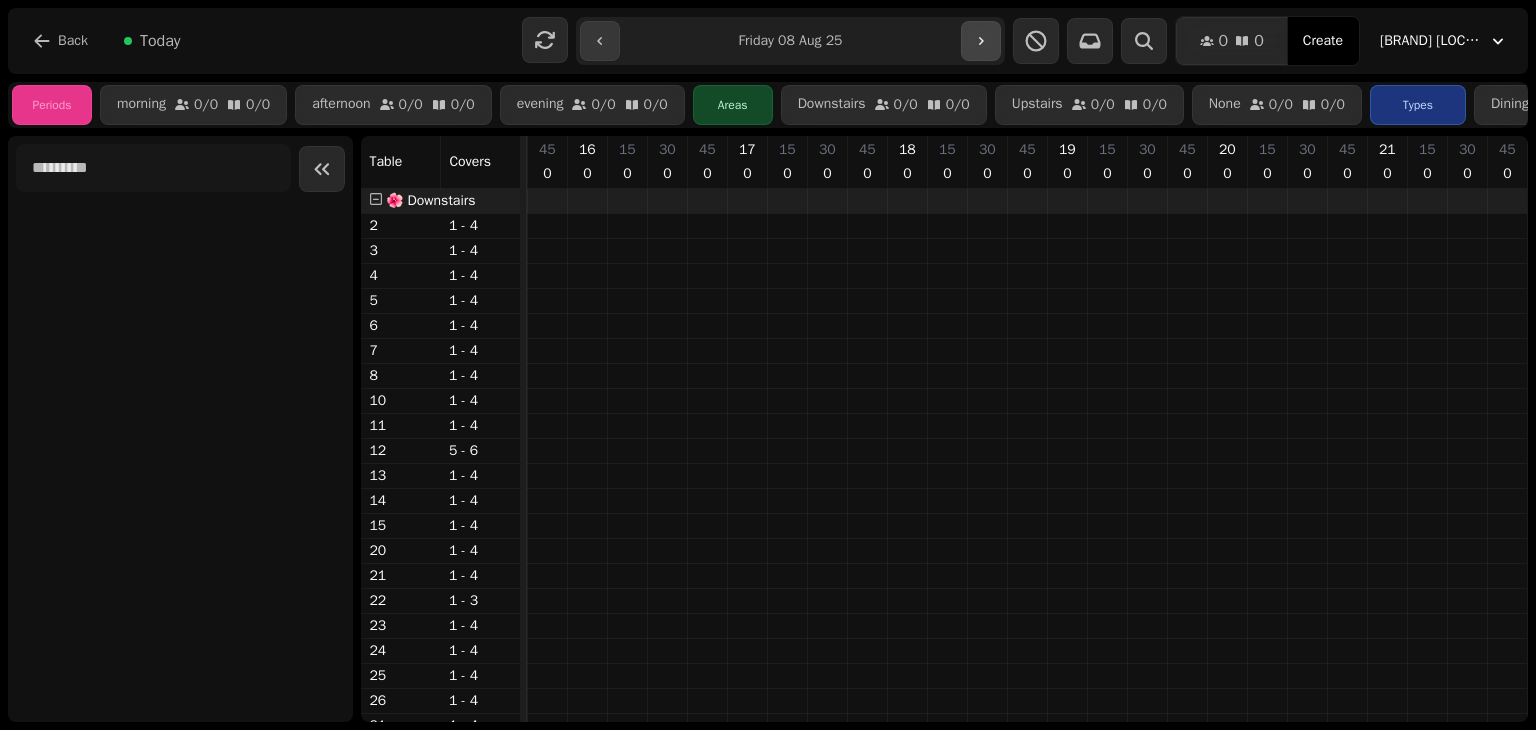 scroll, scrollTop: 0, scrollLeft: 680, axis: horizontal 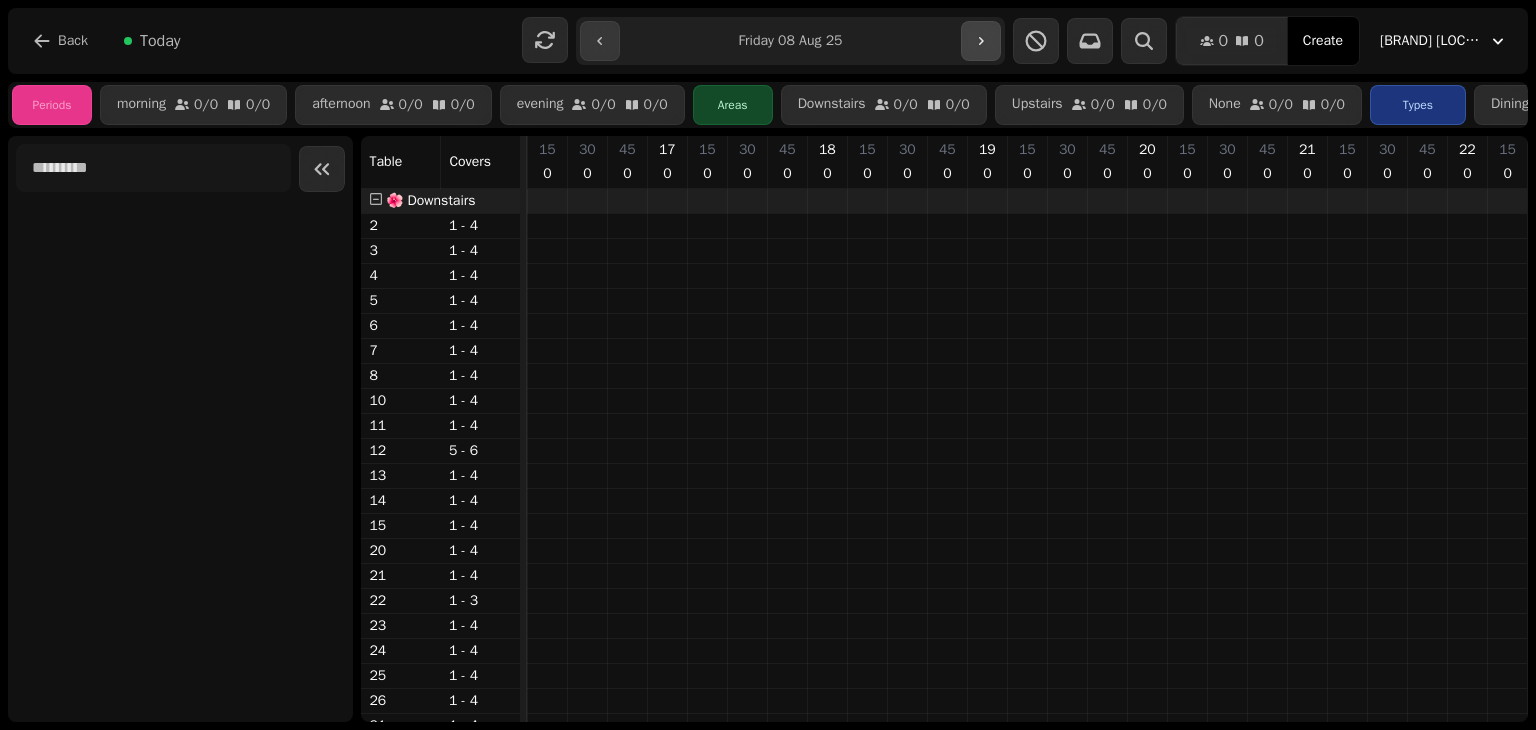 click at bounding box center (981, 41) 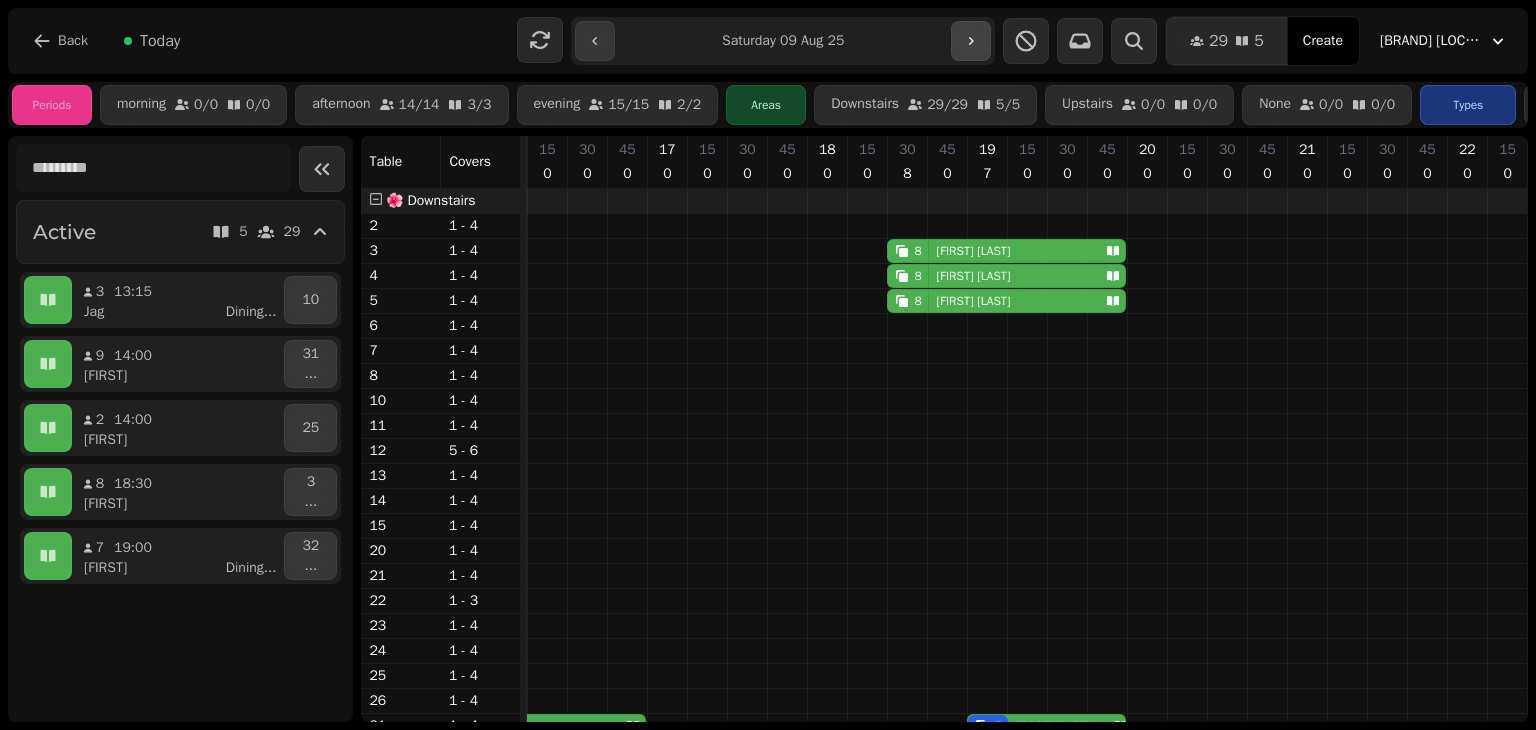 click at bounding box center (971, 41) 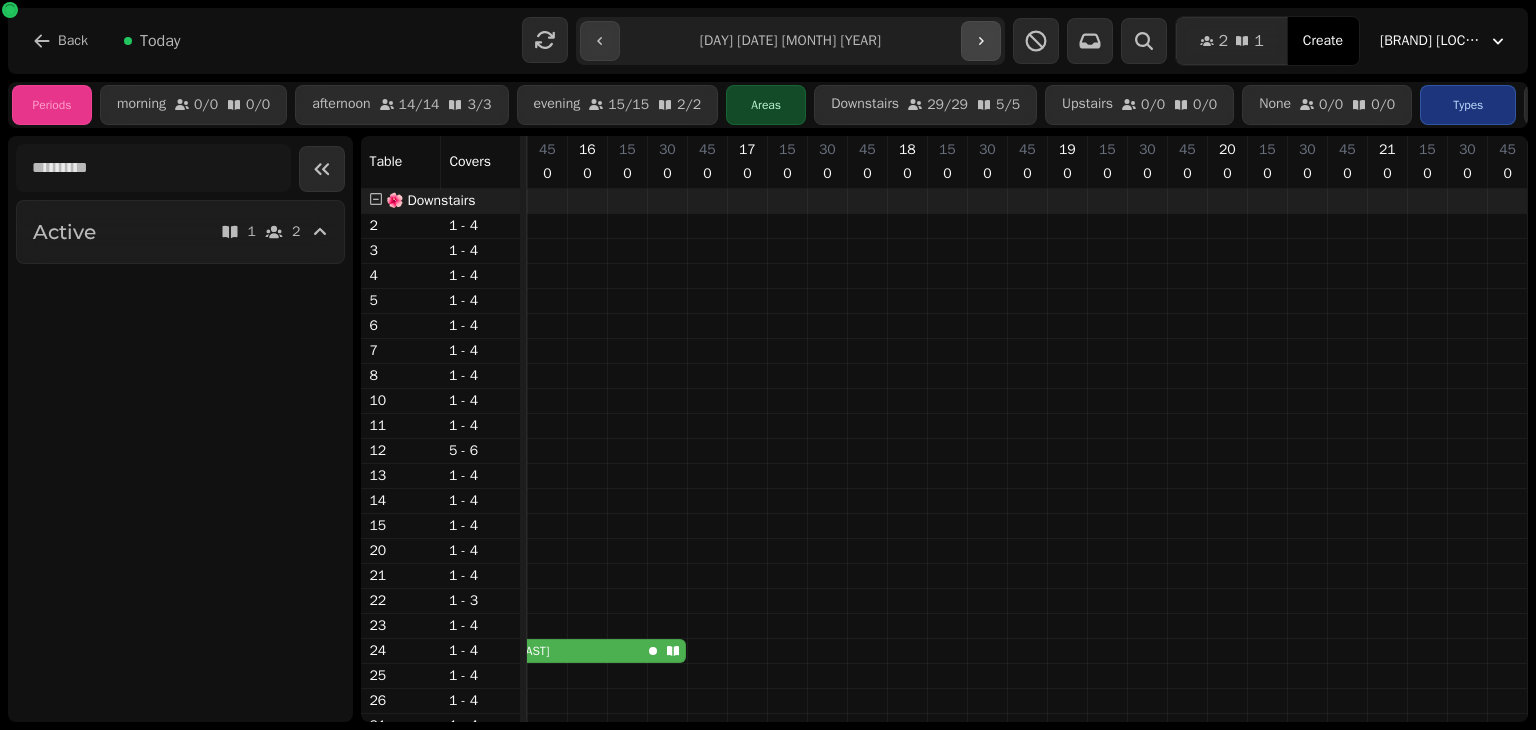 scroll, scrollTop: 0, scrollLeft: 600, axis: horizontal 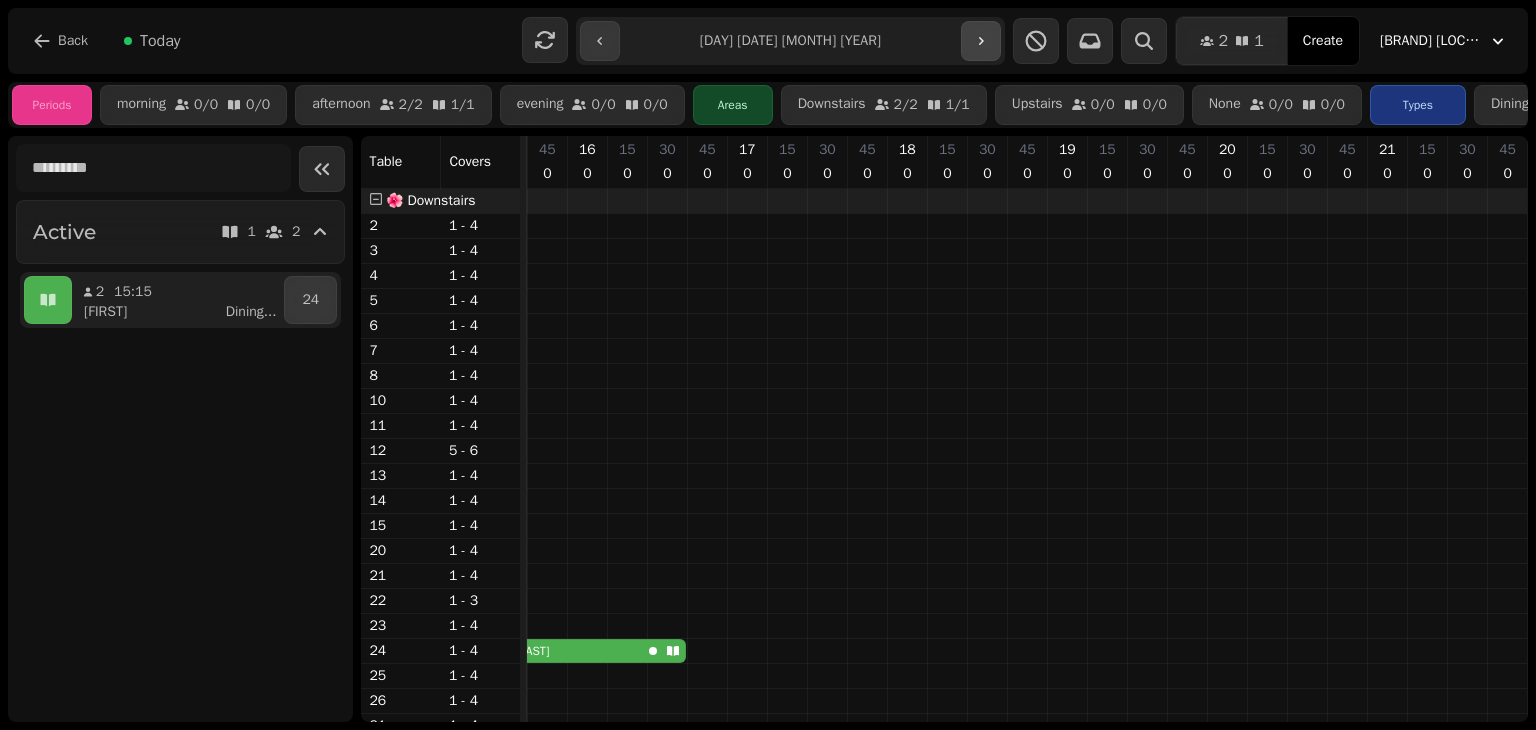click at bounding box center [981, 41] 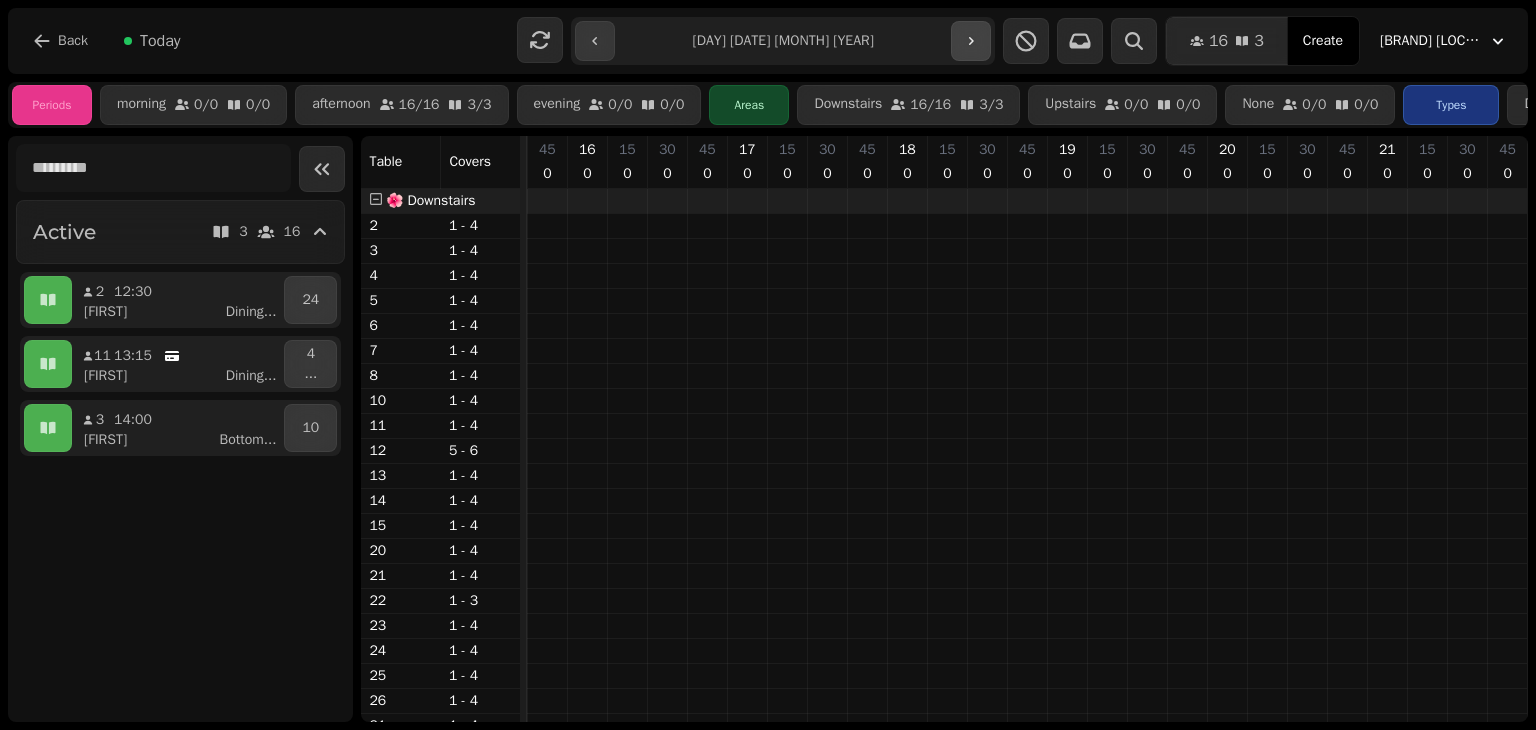 click at bounding box center (971, 41) 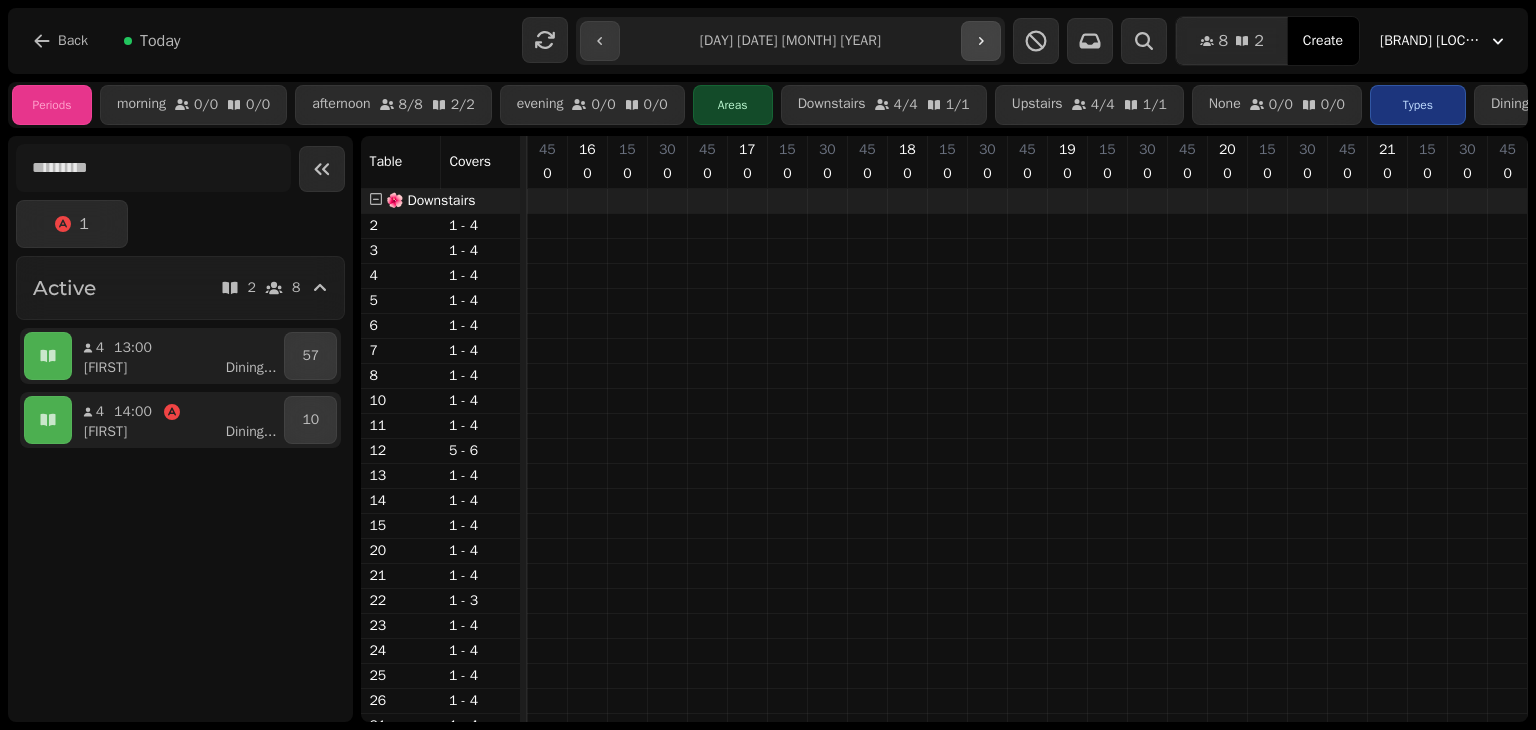 click at bounding box center [981, 41] 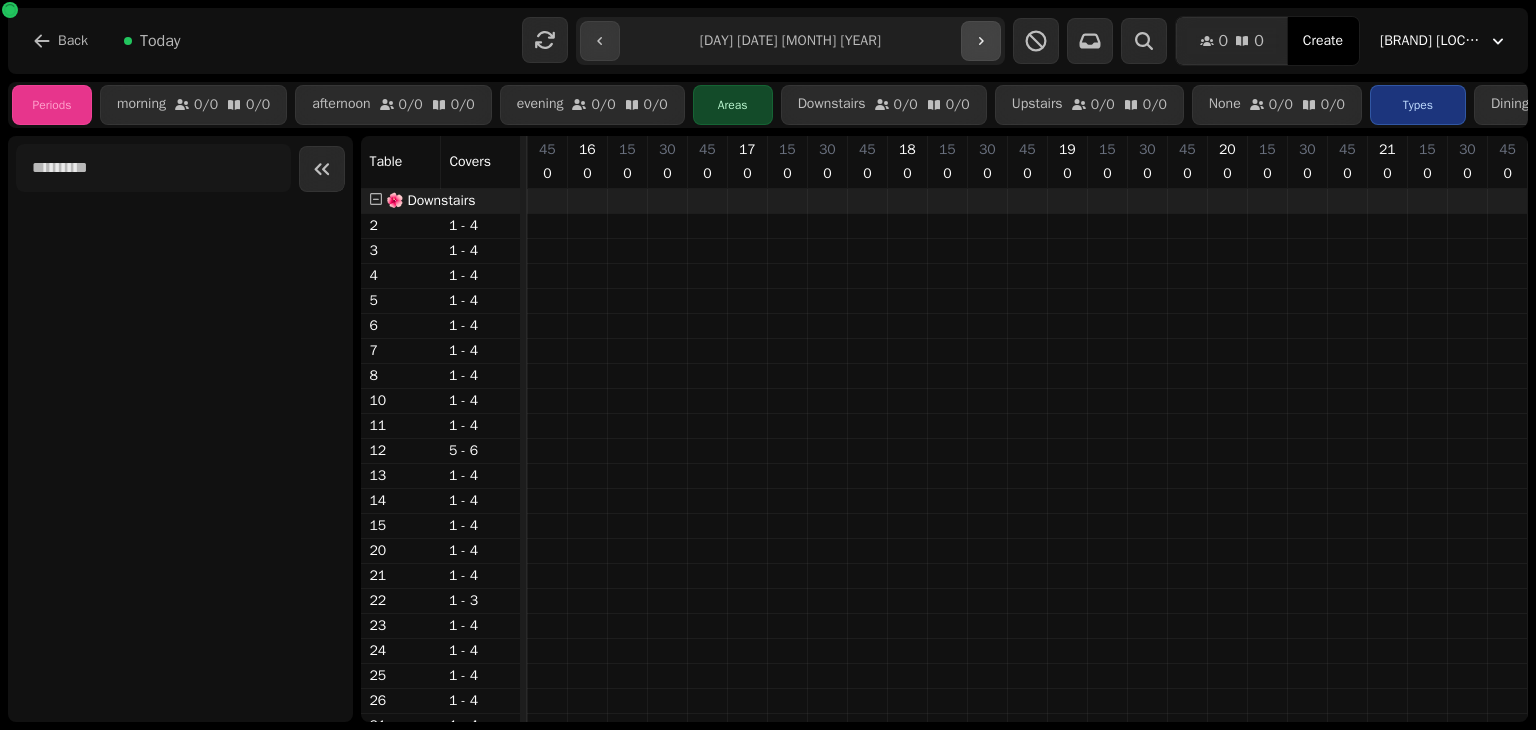 click at bounding box center (981, 41) 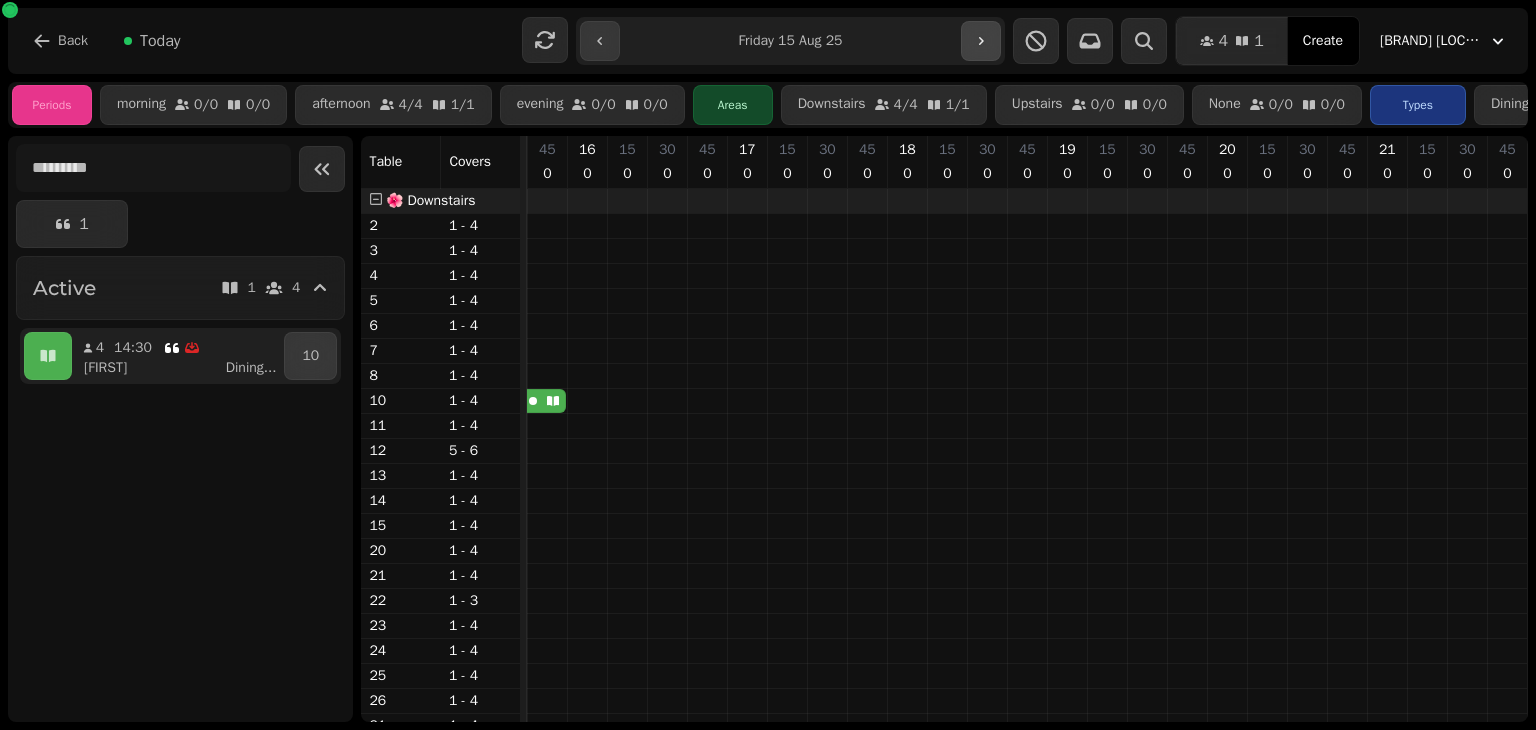 scroll, scrollTop: 0, scrollLeft: 680, axis: horizontal 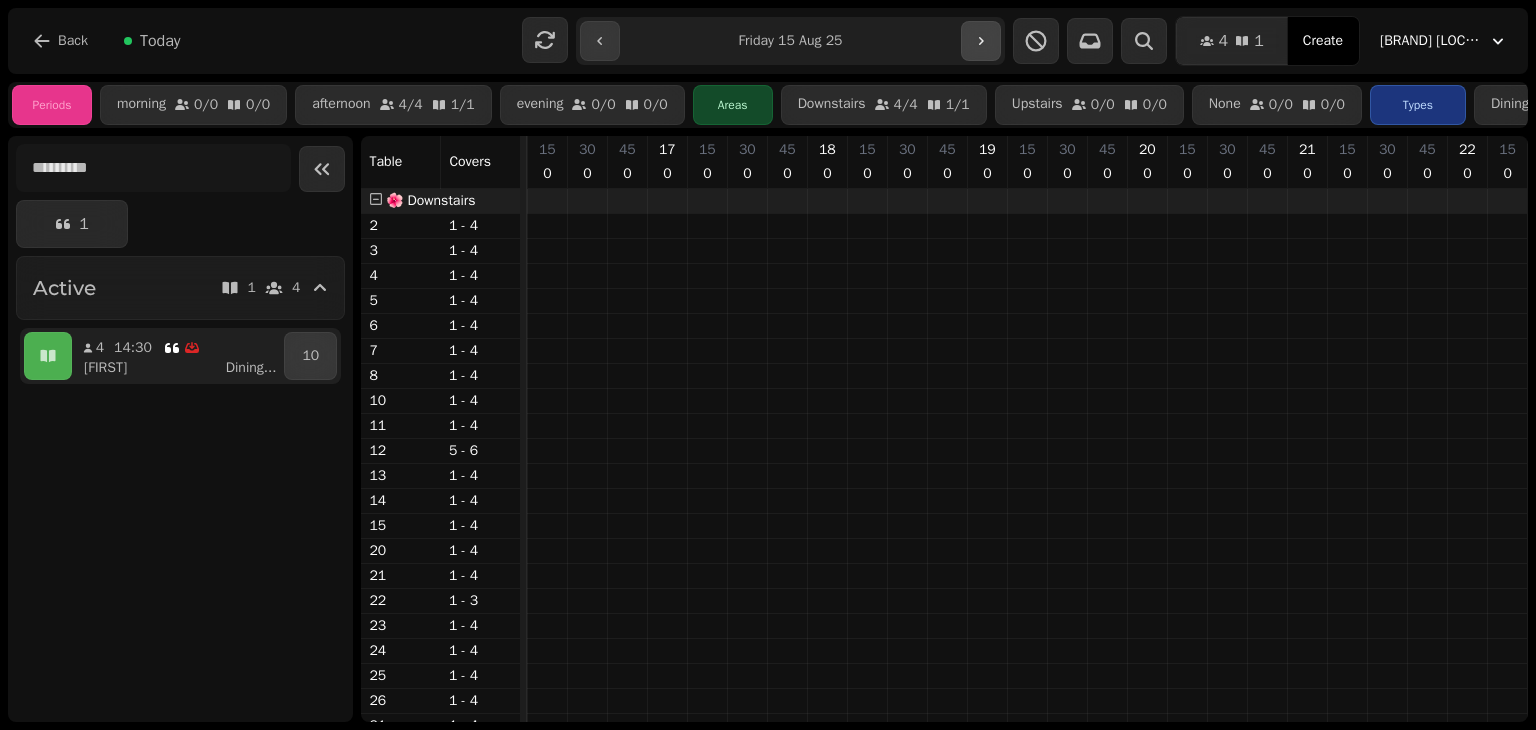click at bounding box center [981, 41] 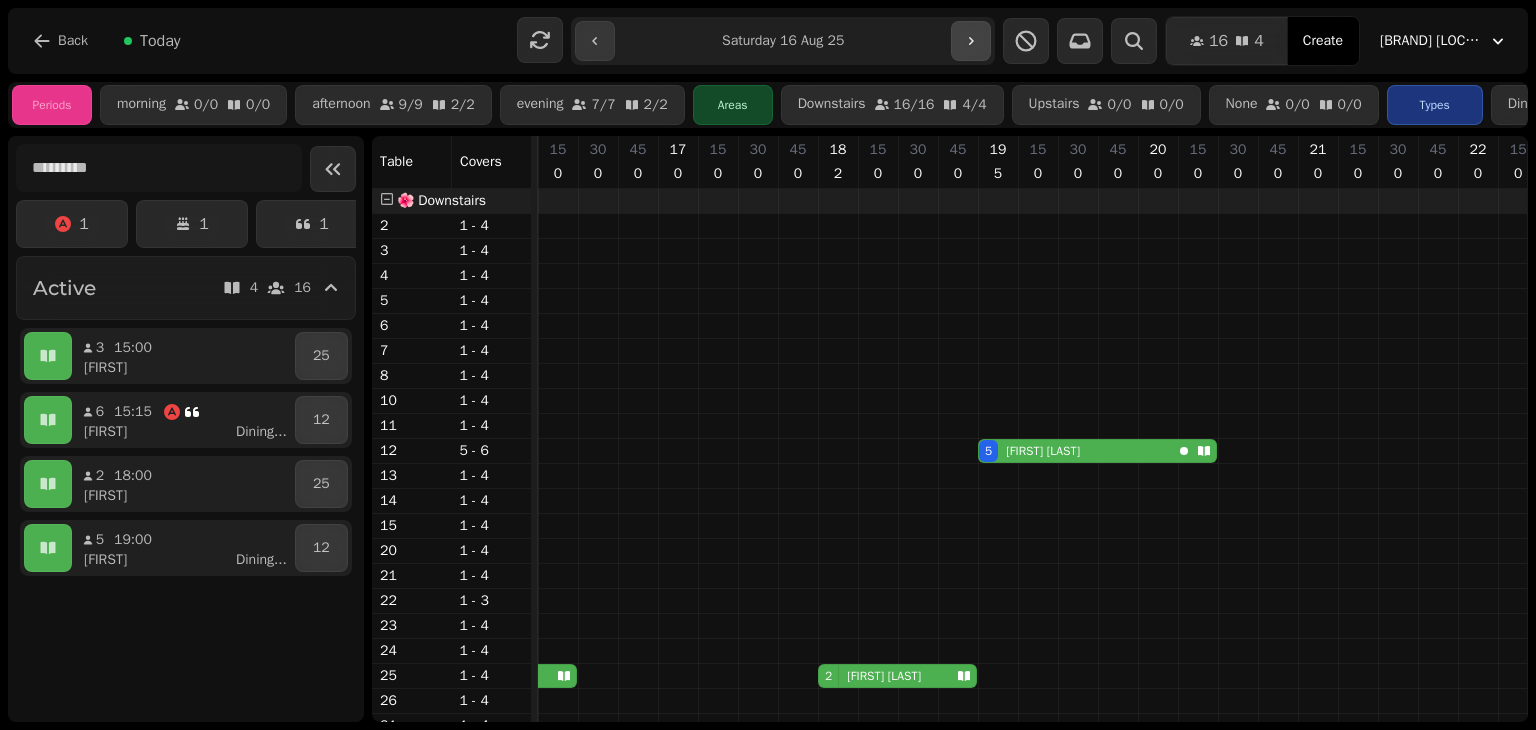 click at bounding box center (971, 41) 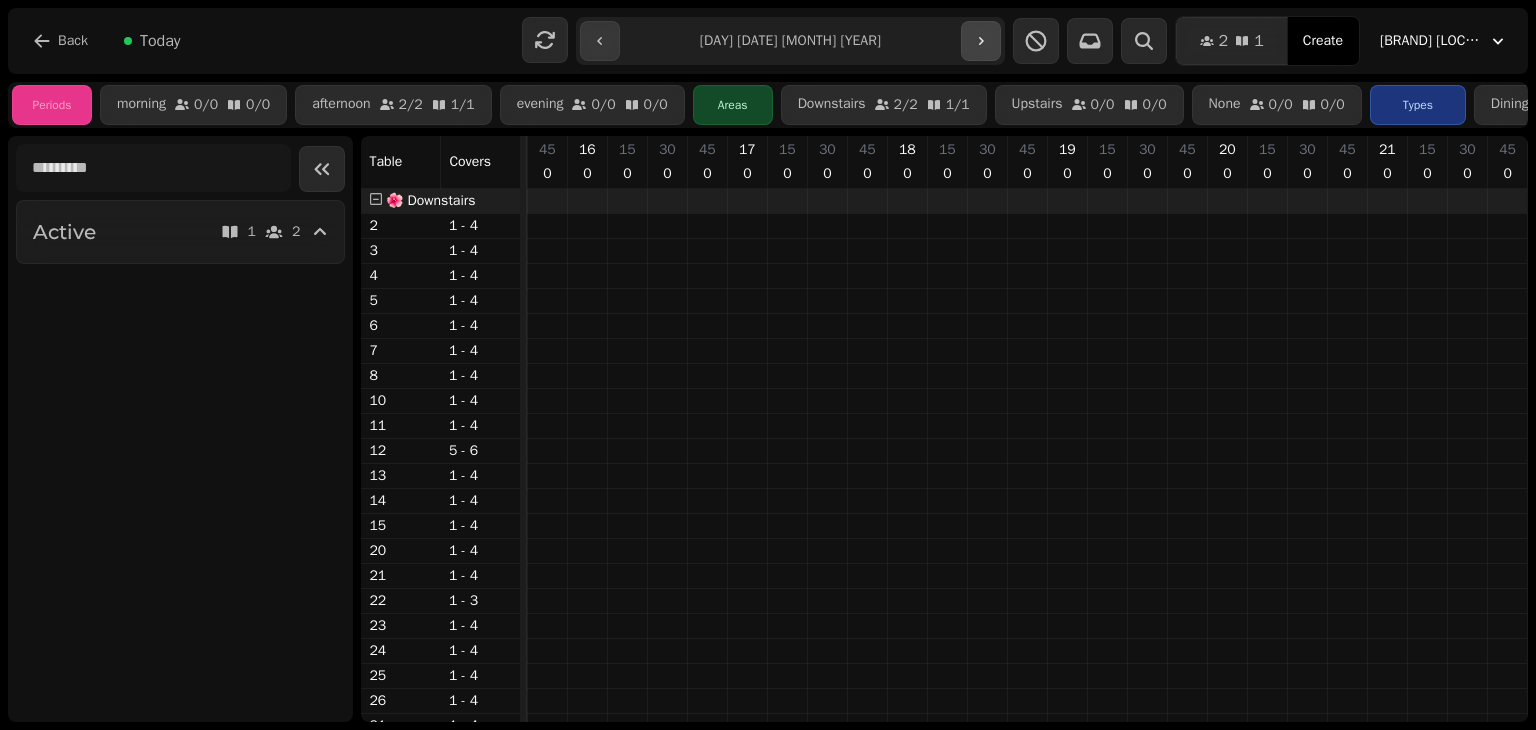 scroll, scrollTop: 0, scrollLeft: 600, axis: horizontal 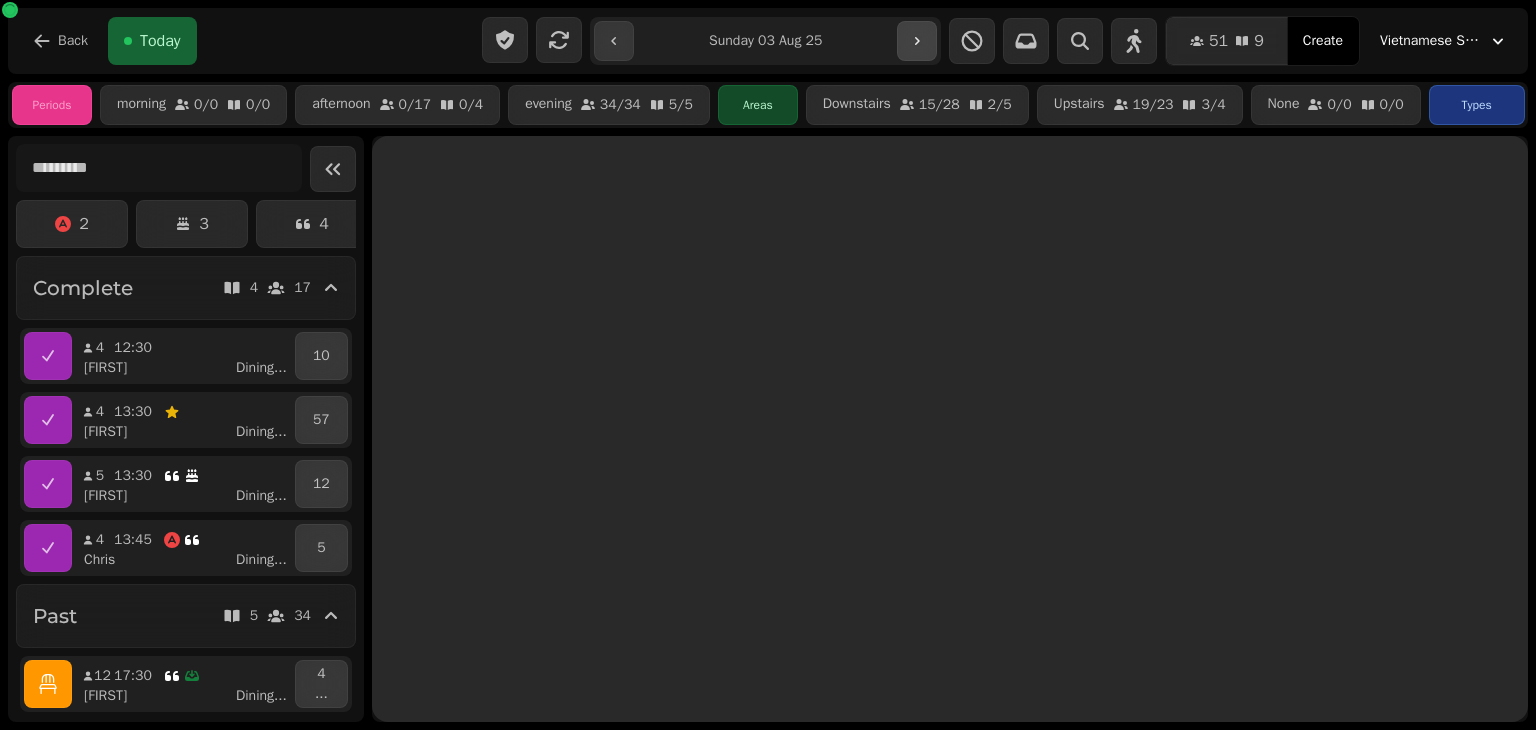 click at bounding box center (917, 41) 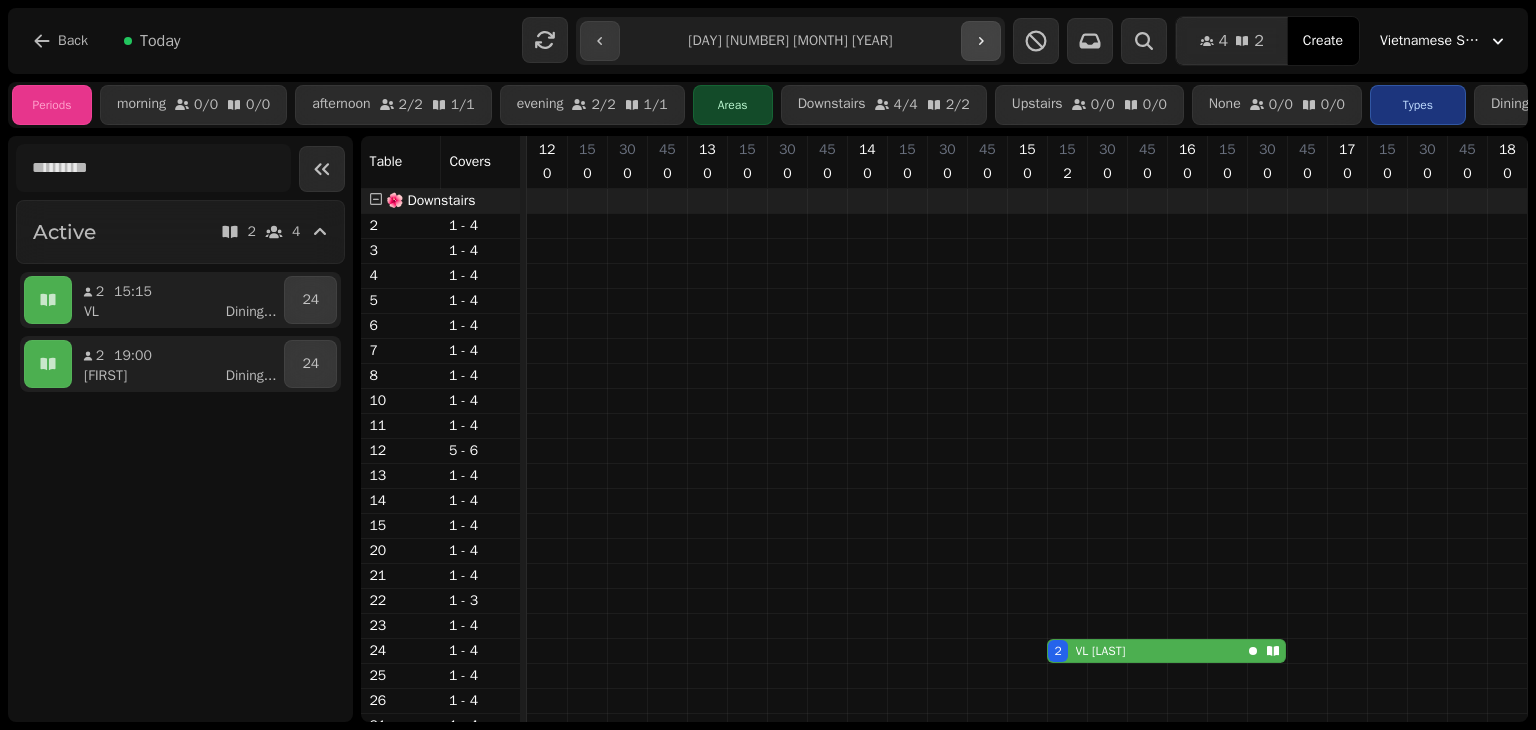 scroll, scrollTop: 0, scrollLeft: 600, axis: horizontal 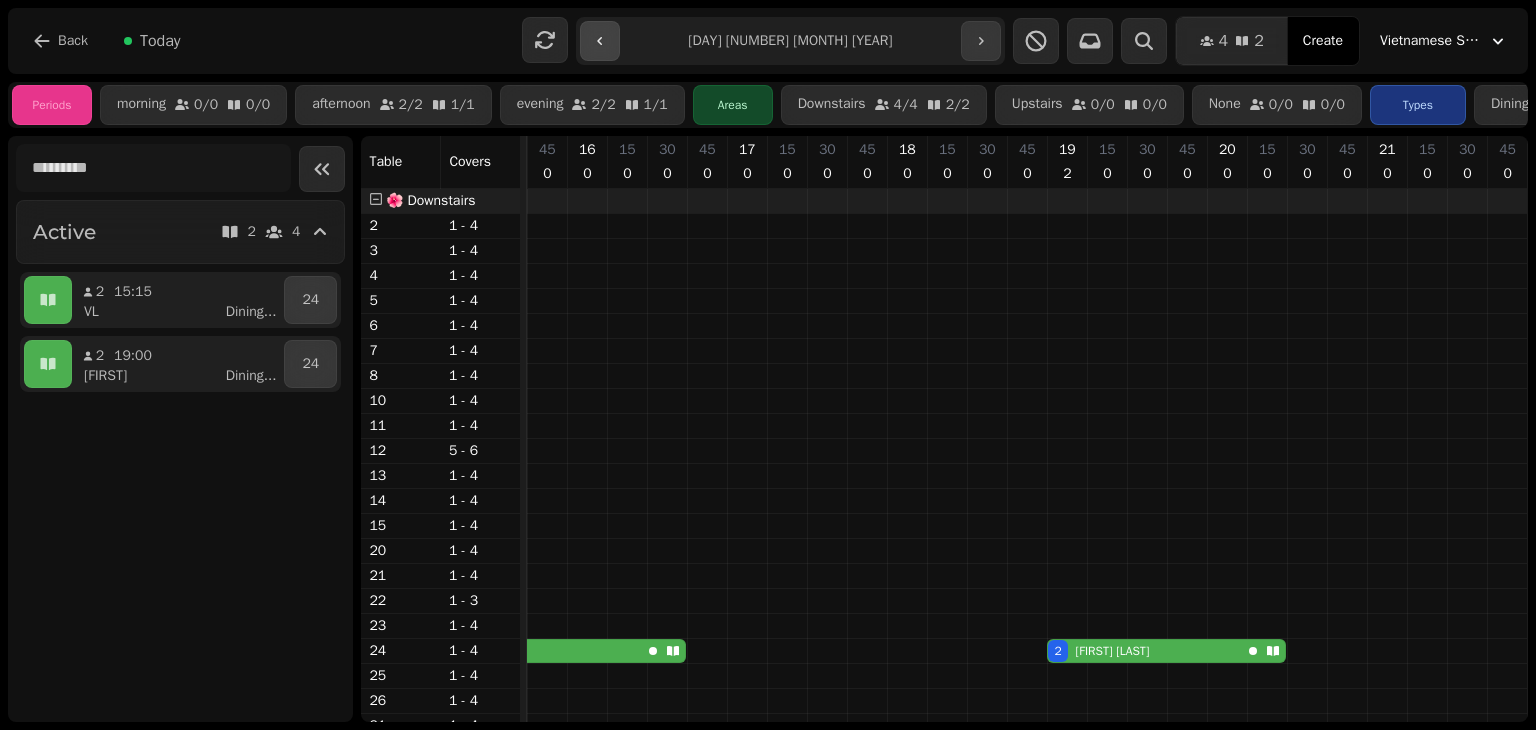 click 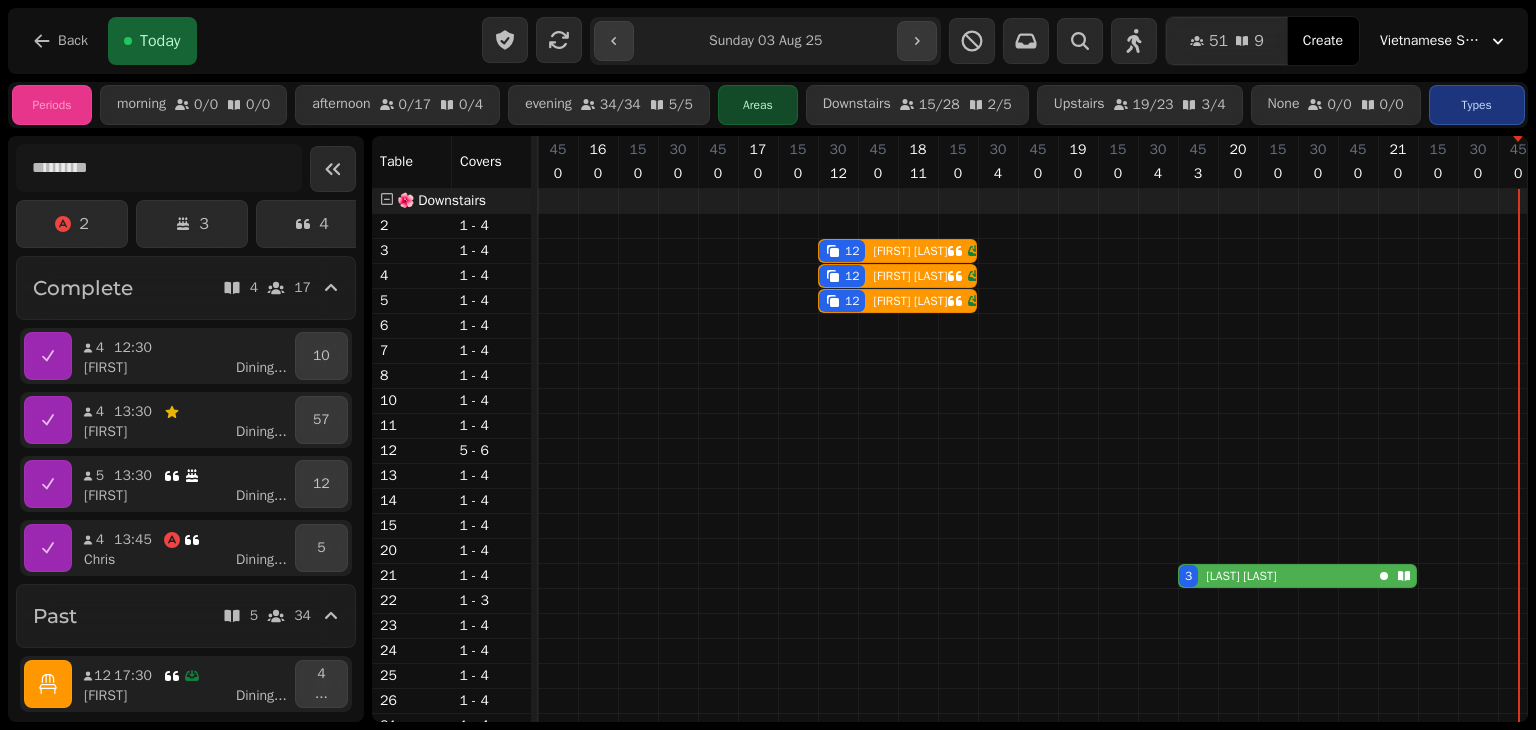 scroll, scrollTop: 0, scrollLeft: 610, axis: horizontal 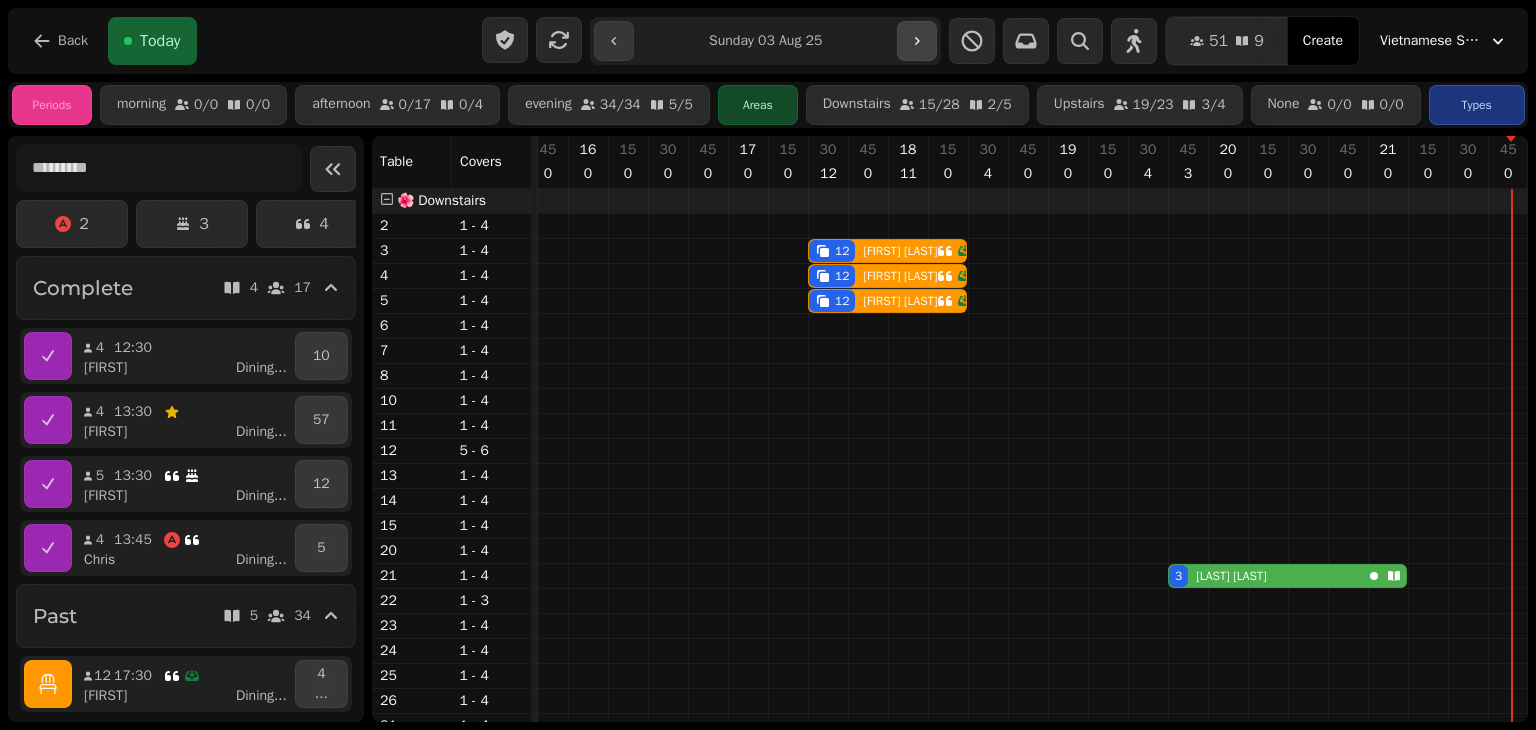 click at bounding box center [917, 41] 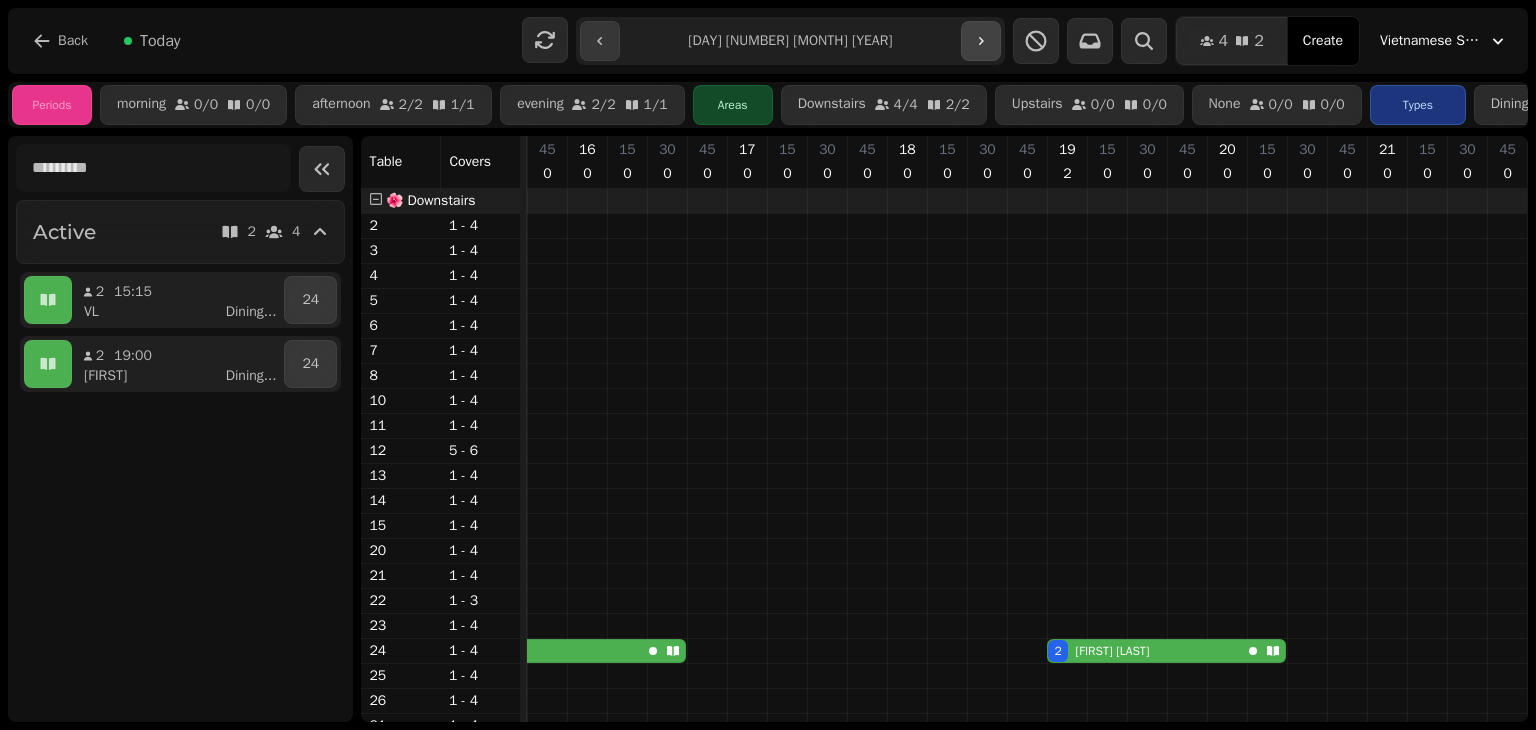 scroll, scrollTop: 0, scrollLeft: 600, axis: horizontal 